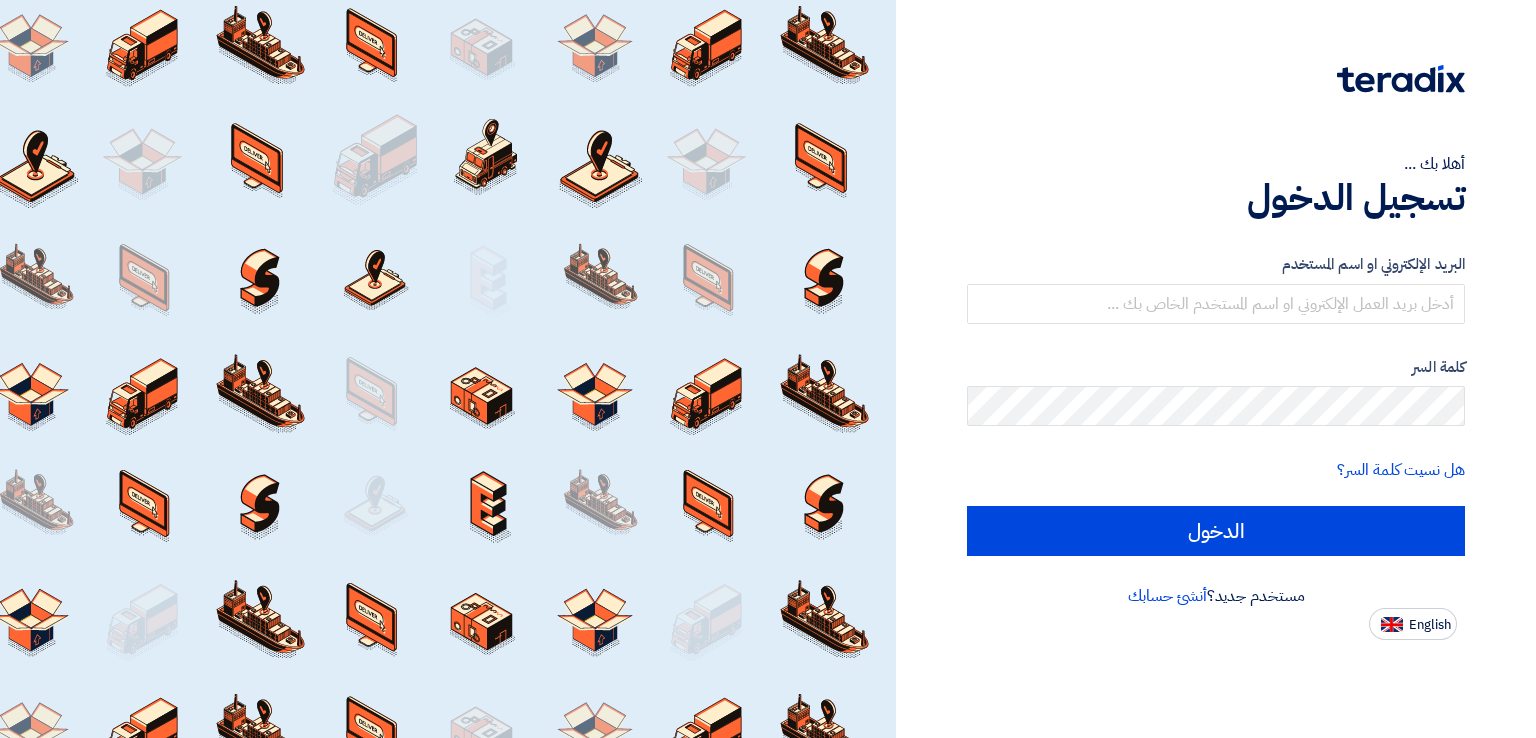 scroll, scrollTop: 0, scrollLeft: 0, axis: both 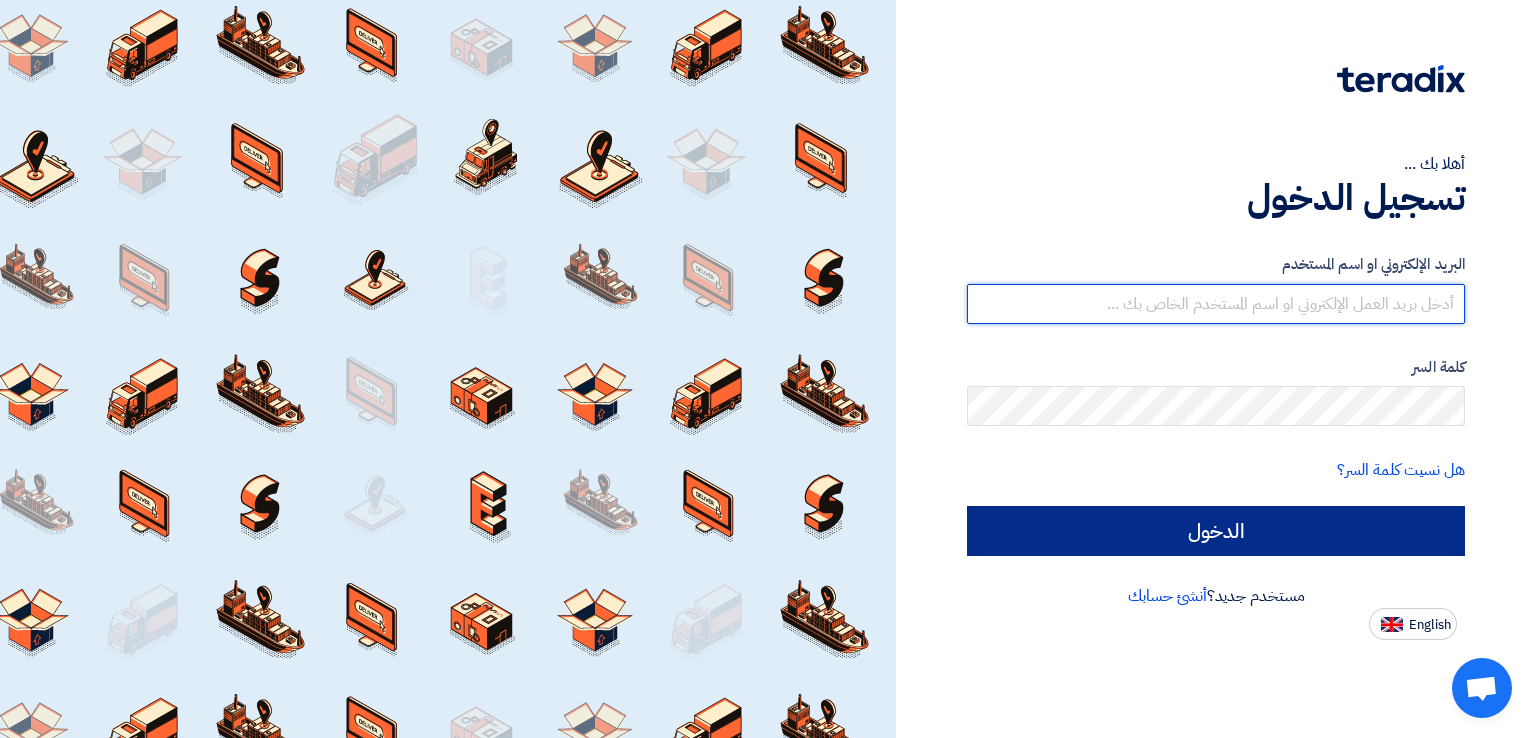 type on "[EMAIL]" 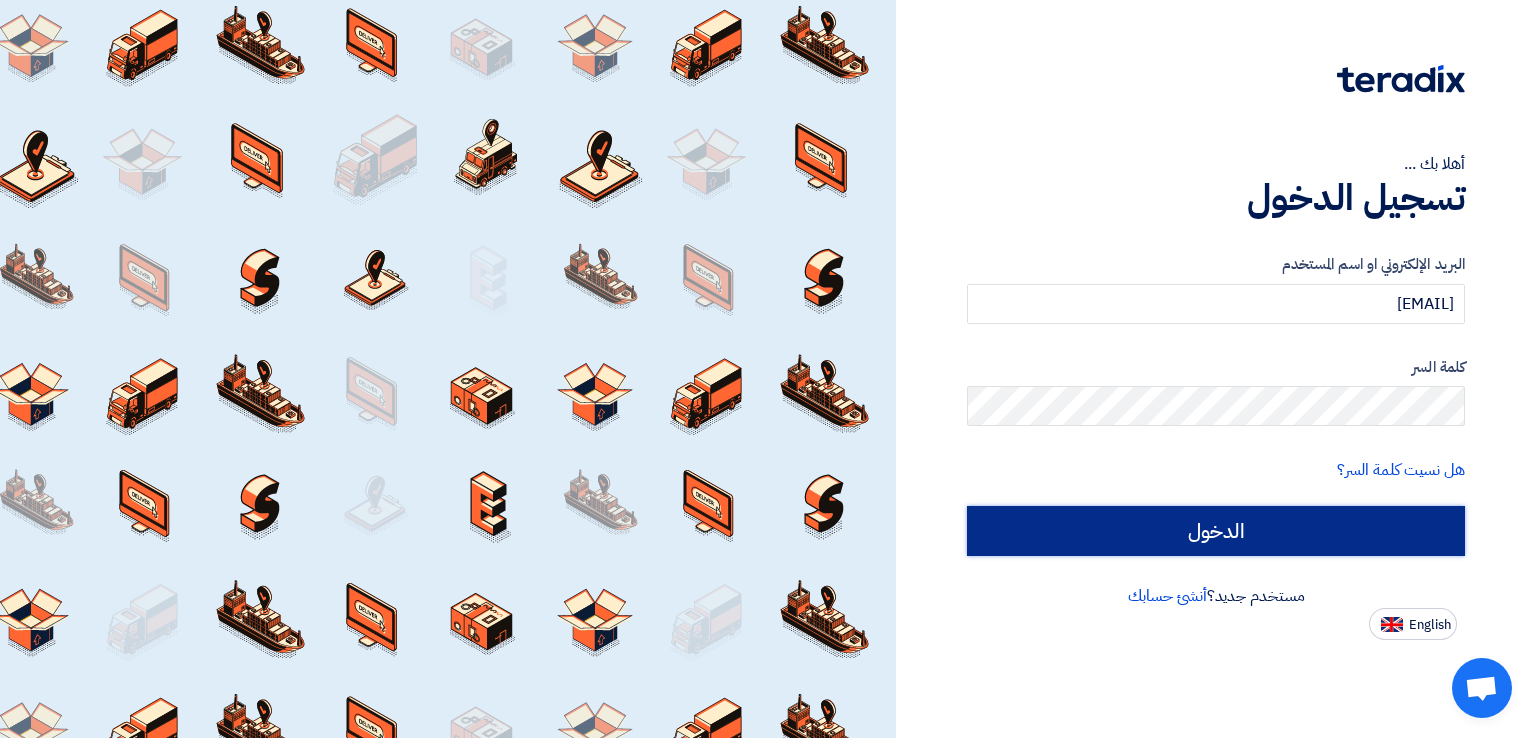 click on "الدخول" 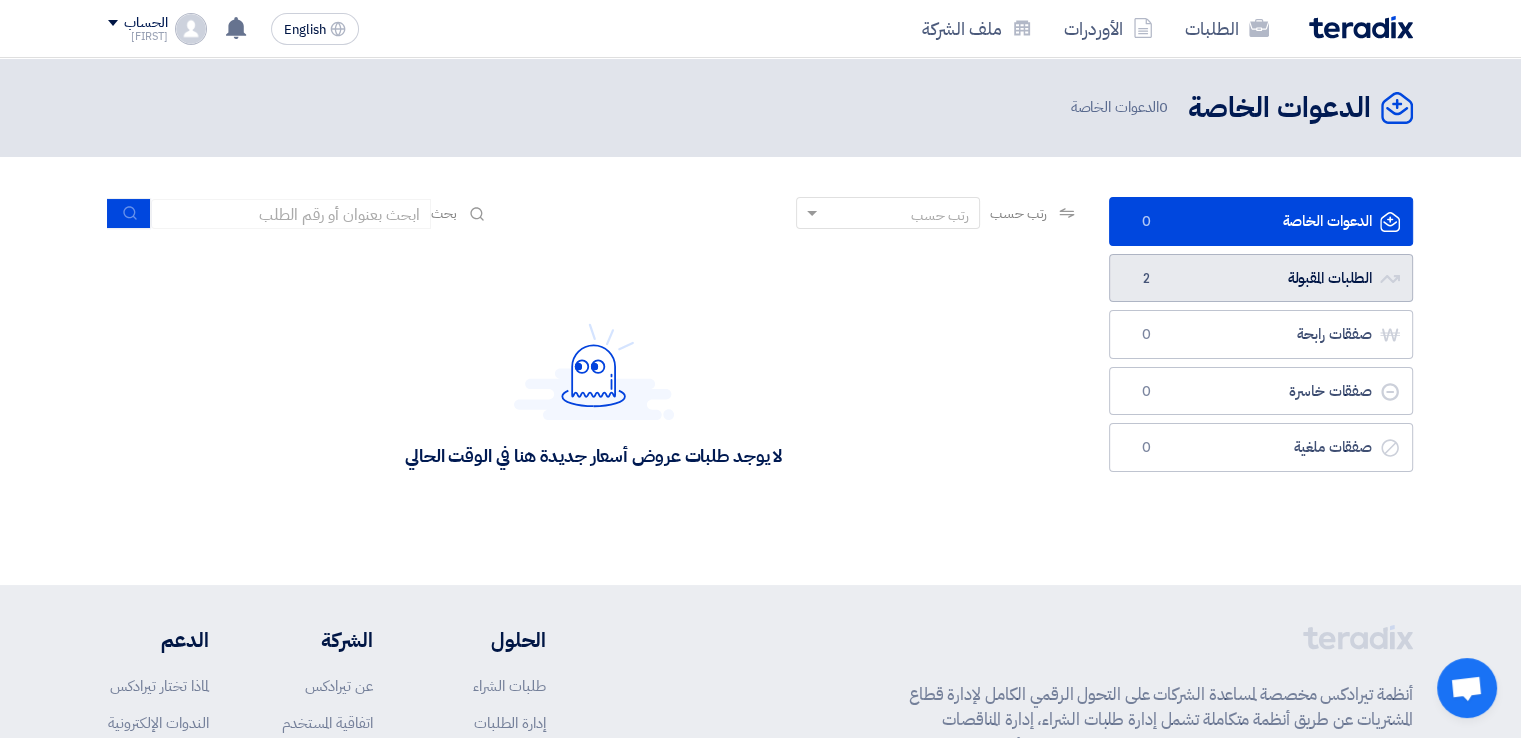 click on "الطلبات المقبولة
الطلبات المقبولة
2" 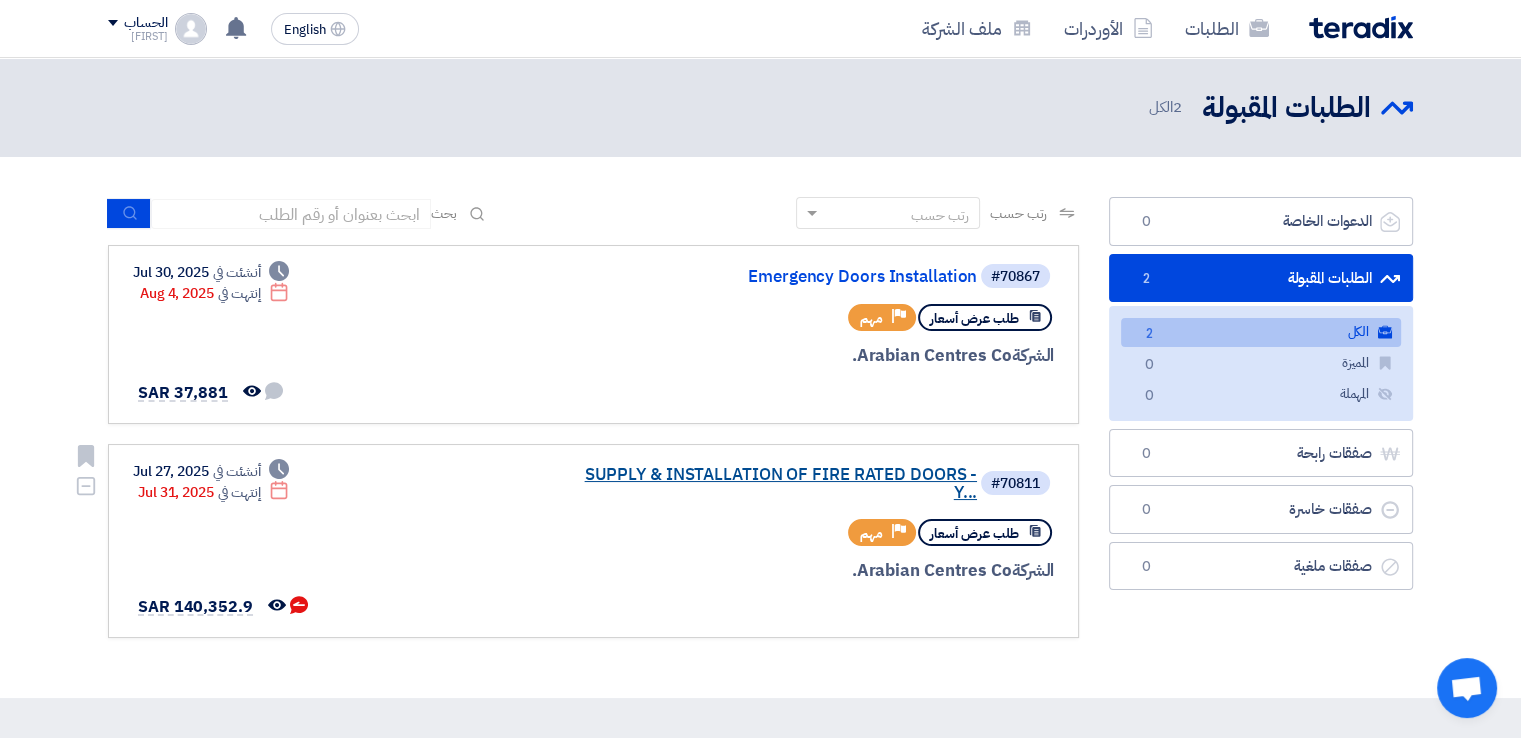 click on "SUPPLY & INSTALLATION OF FIRE RATED DOORS - Y..." 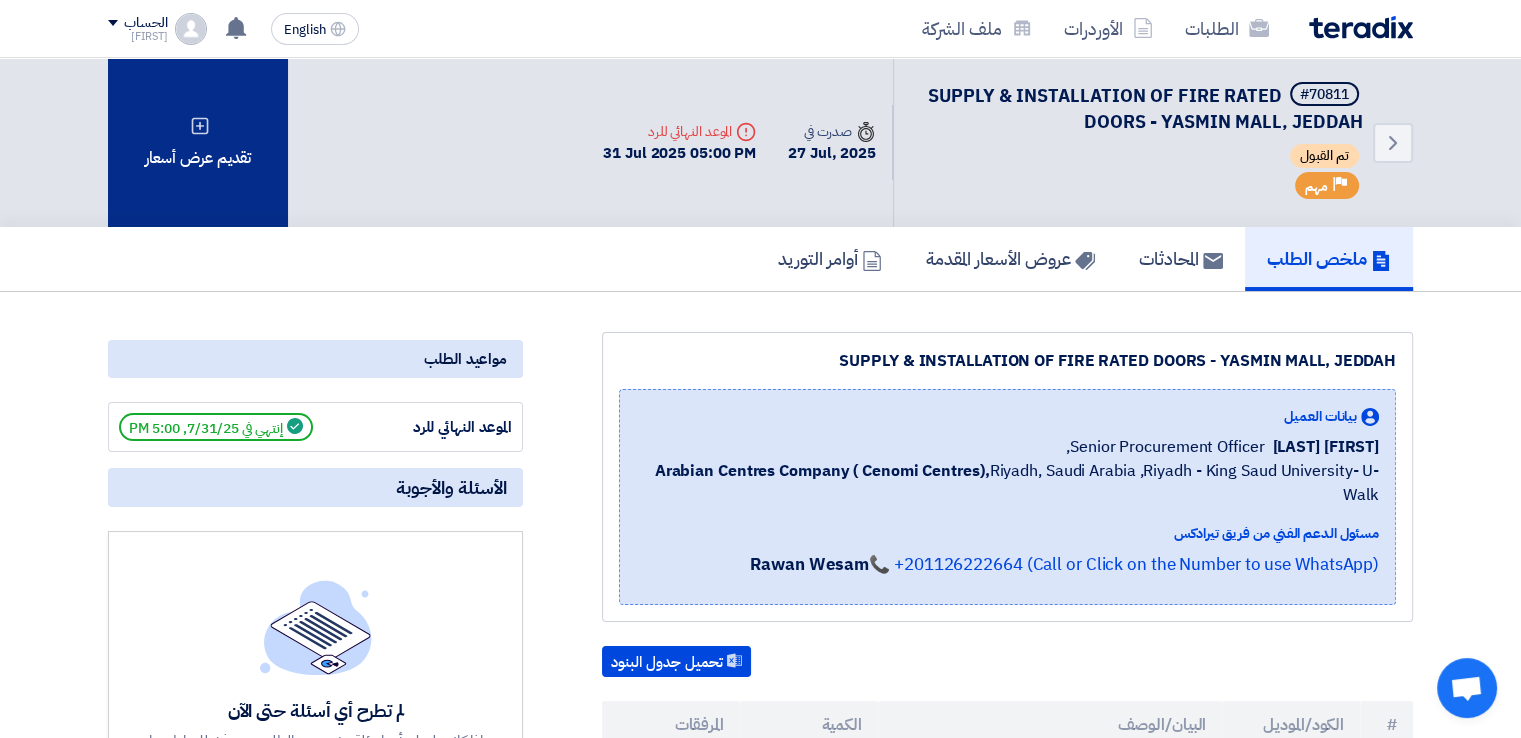 click 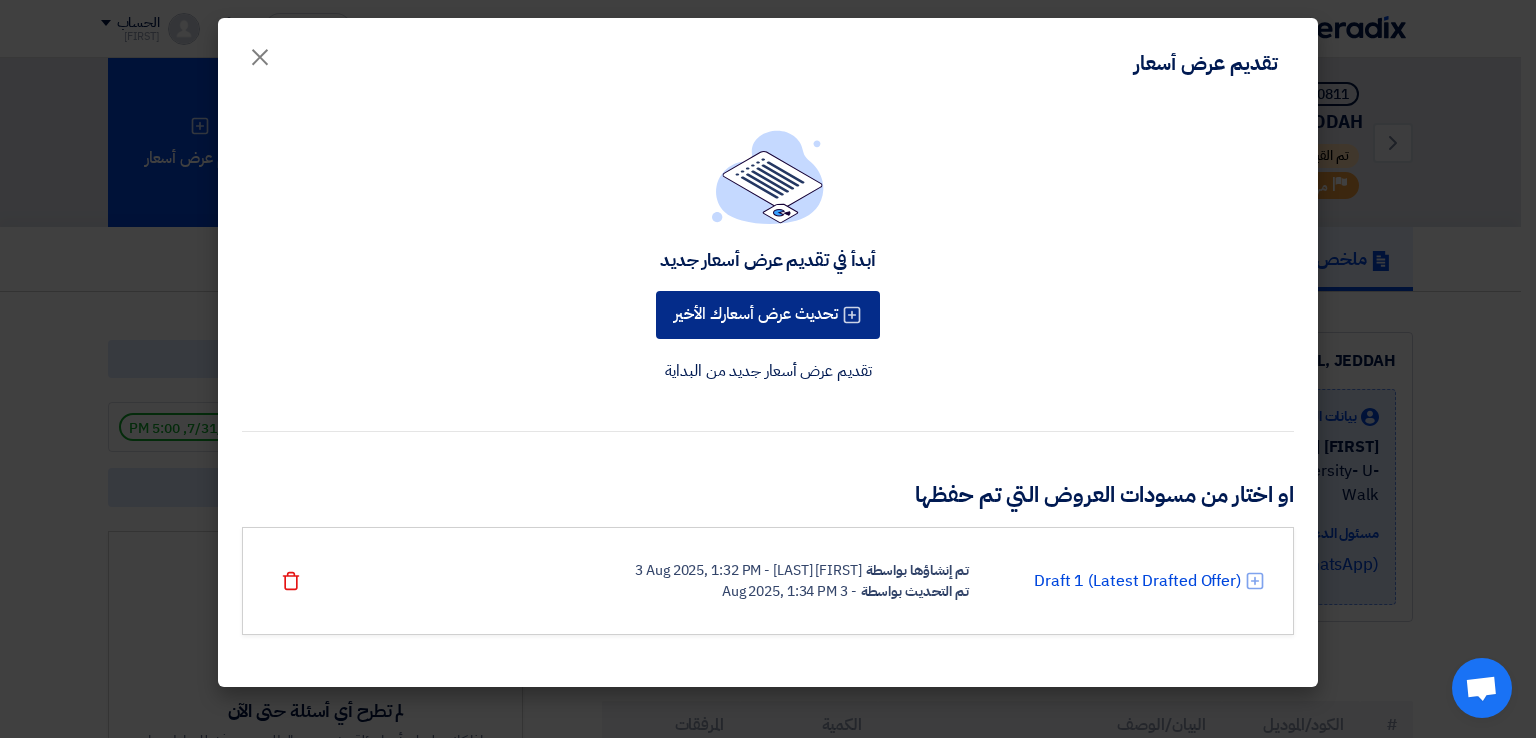 click on "تحديث عرض أسعارك الأخير" 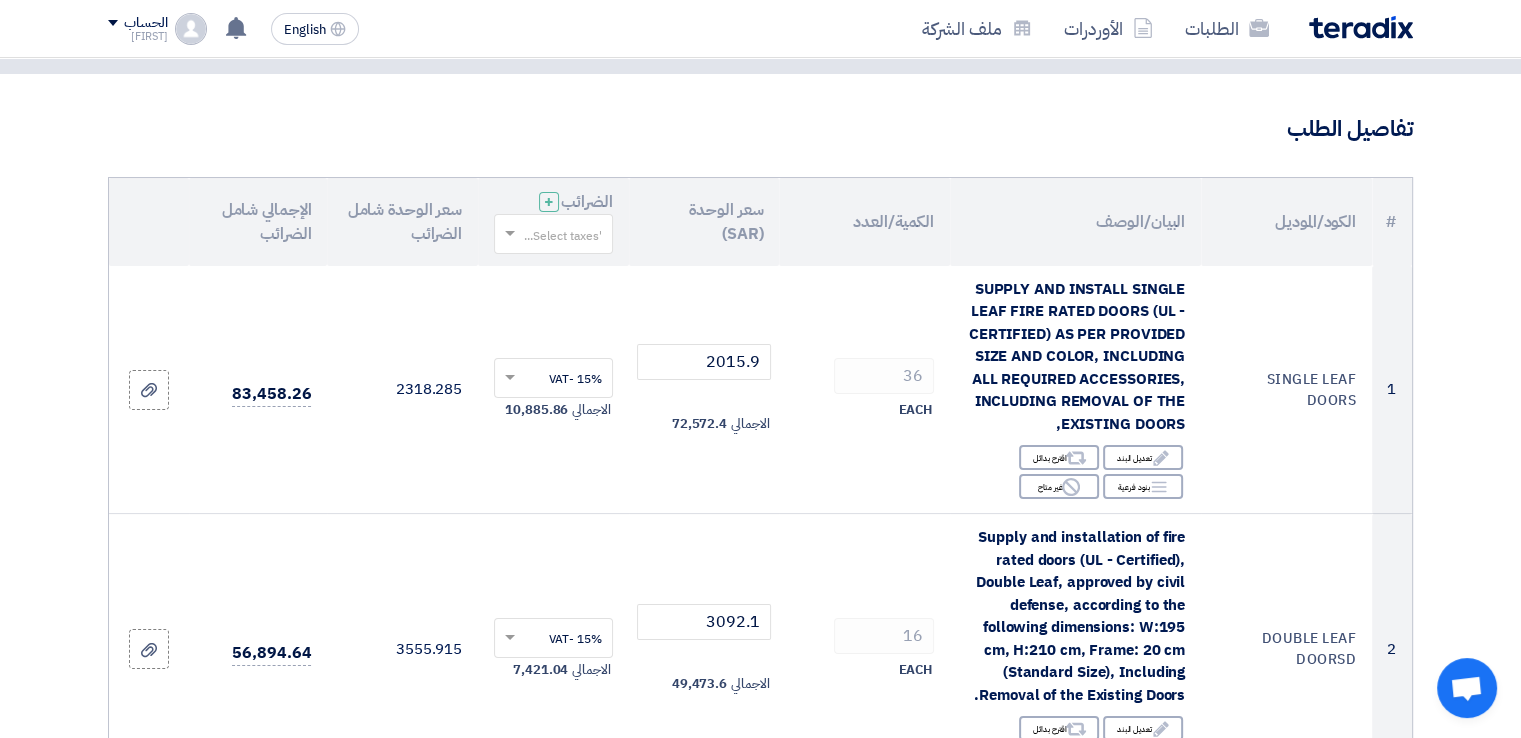 scroll, scrollTop: 100, scrollLeft: 0, axis: vertical 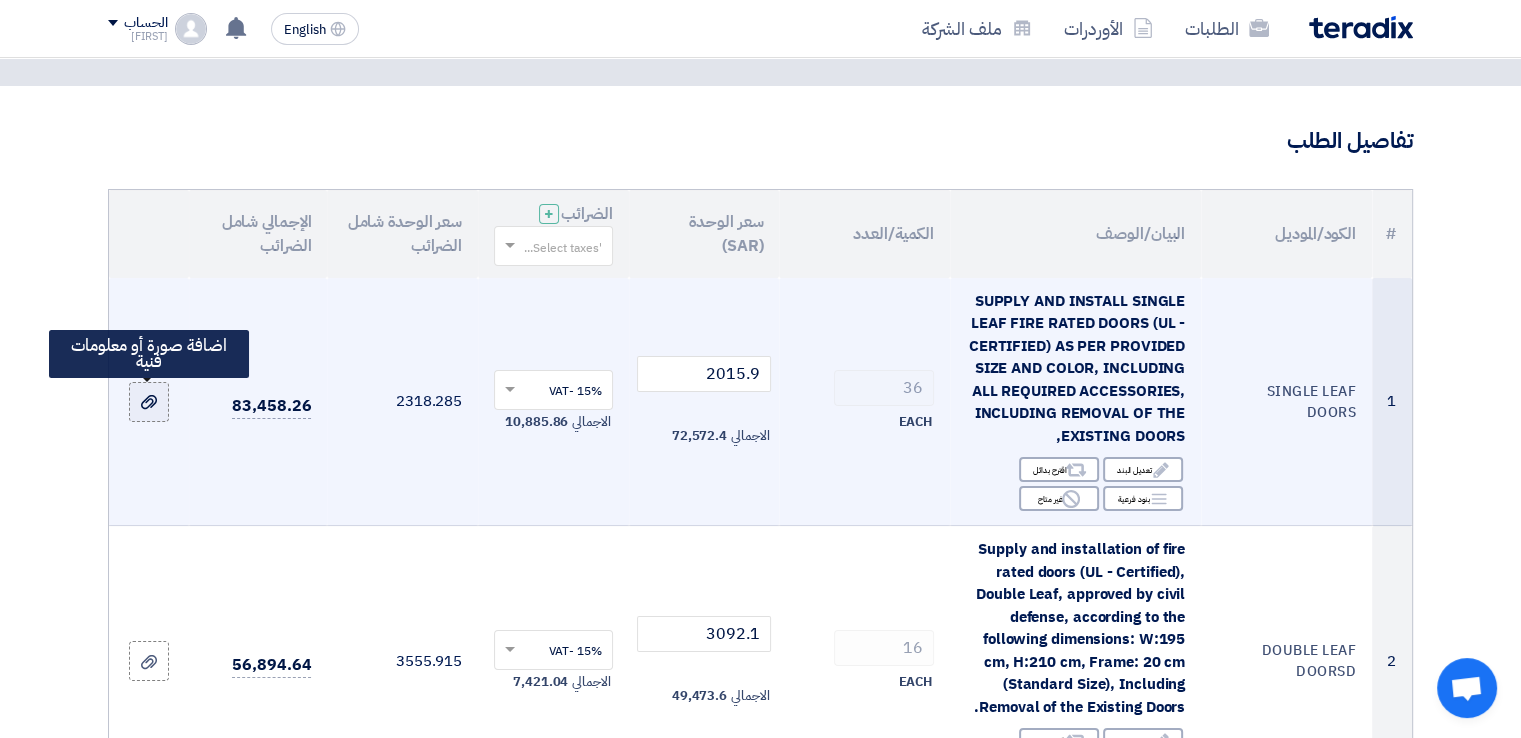 click 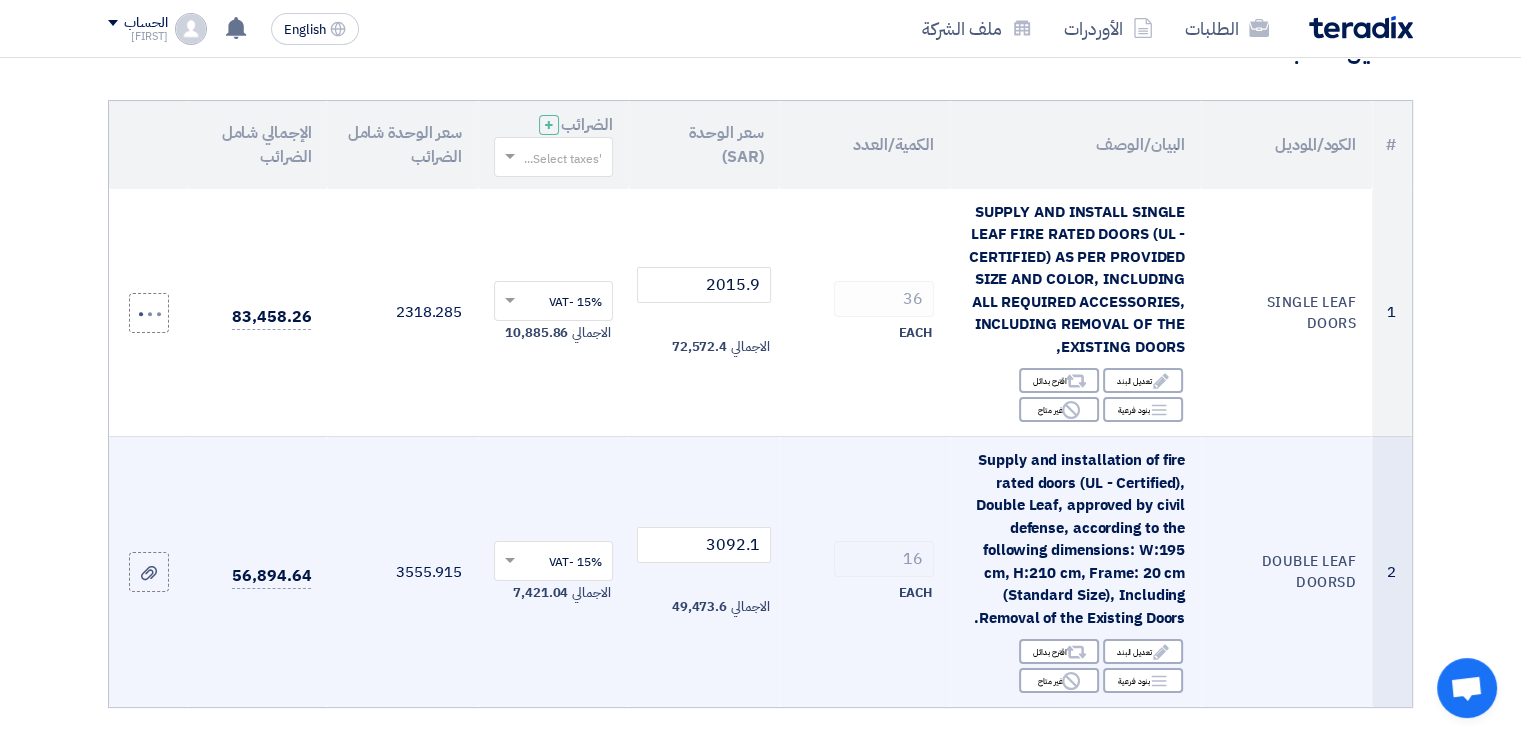 scroll, scrollTop: 300, scrollLeft: 0, axis: vertical 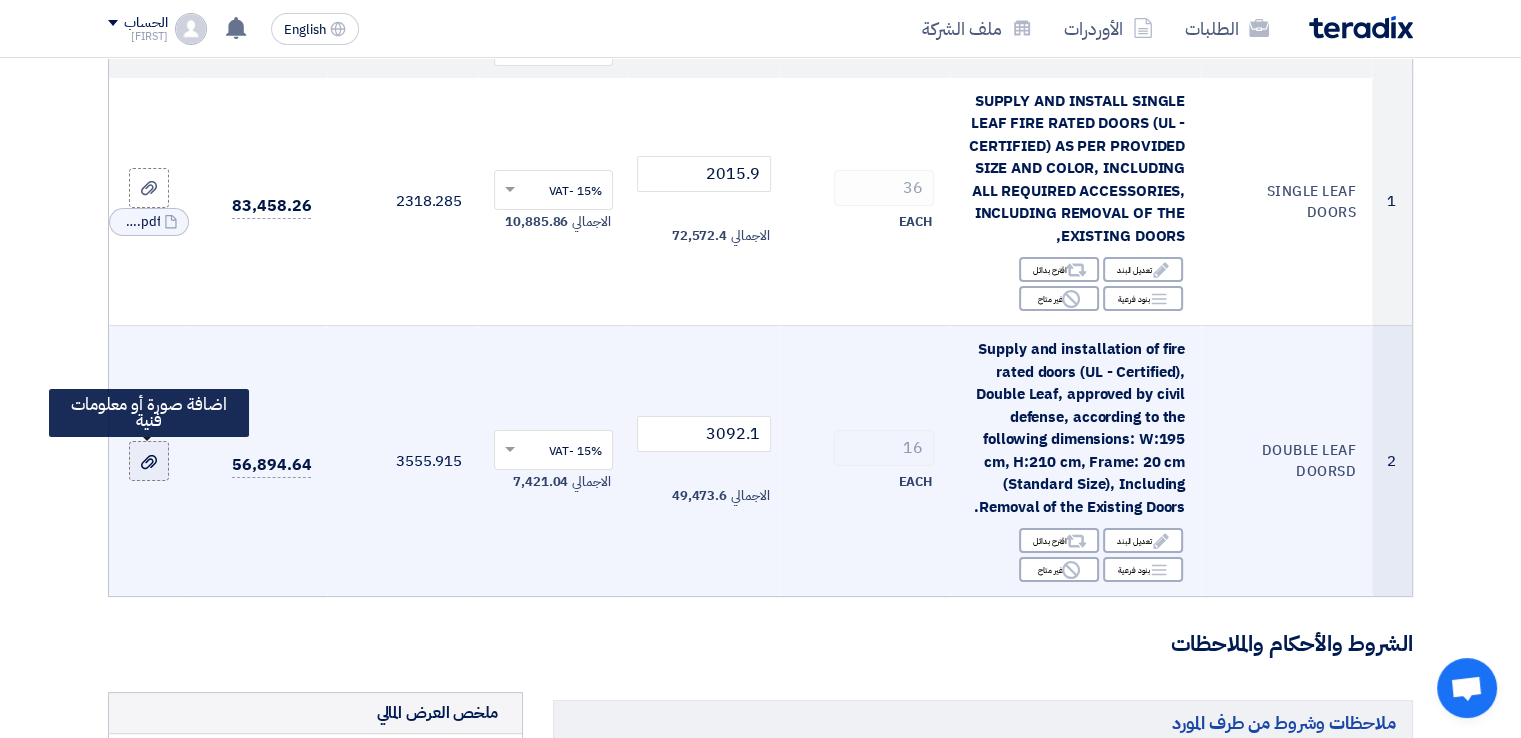 click 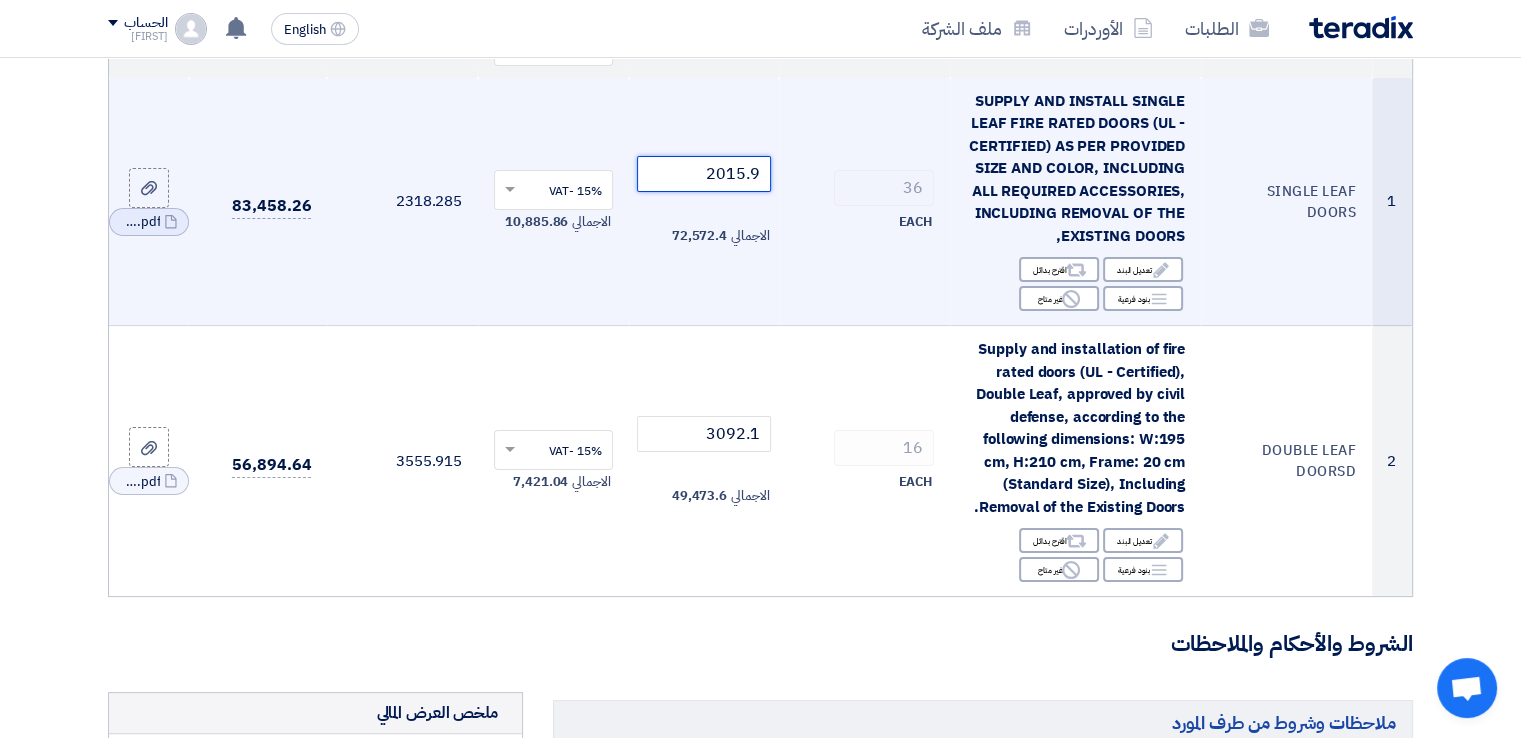 drag, startPoint x: 718, startPoint y: 174, endPoint x: 788, endPoint y: 180, distance: 70.256676 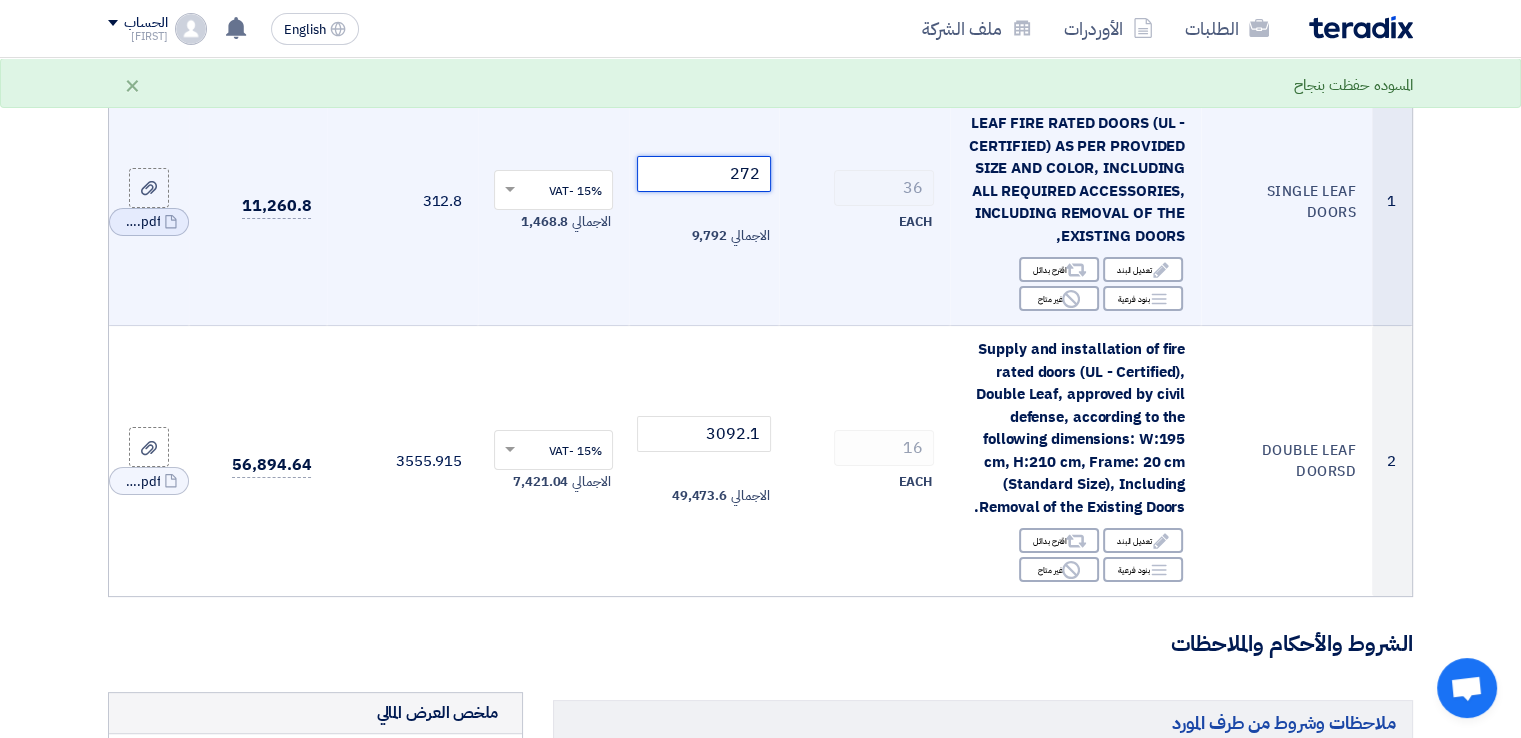 type on "2727" 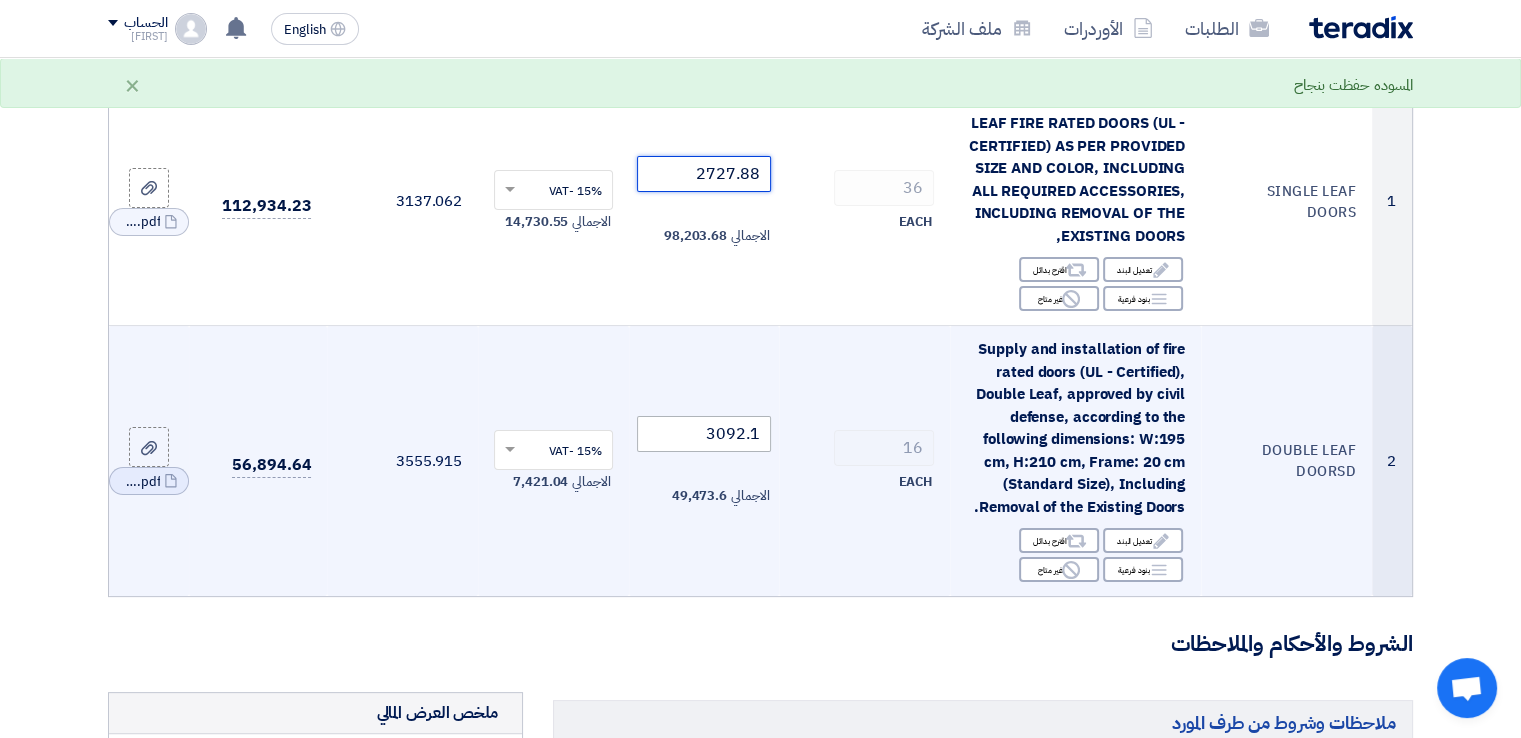 type on "2727.88" 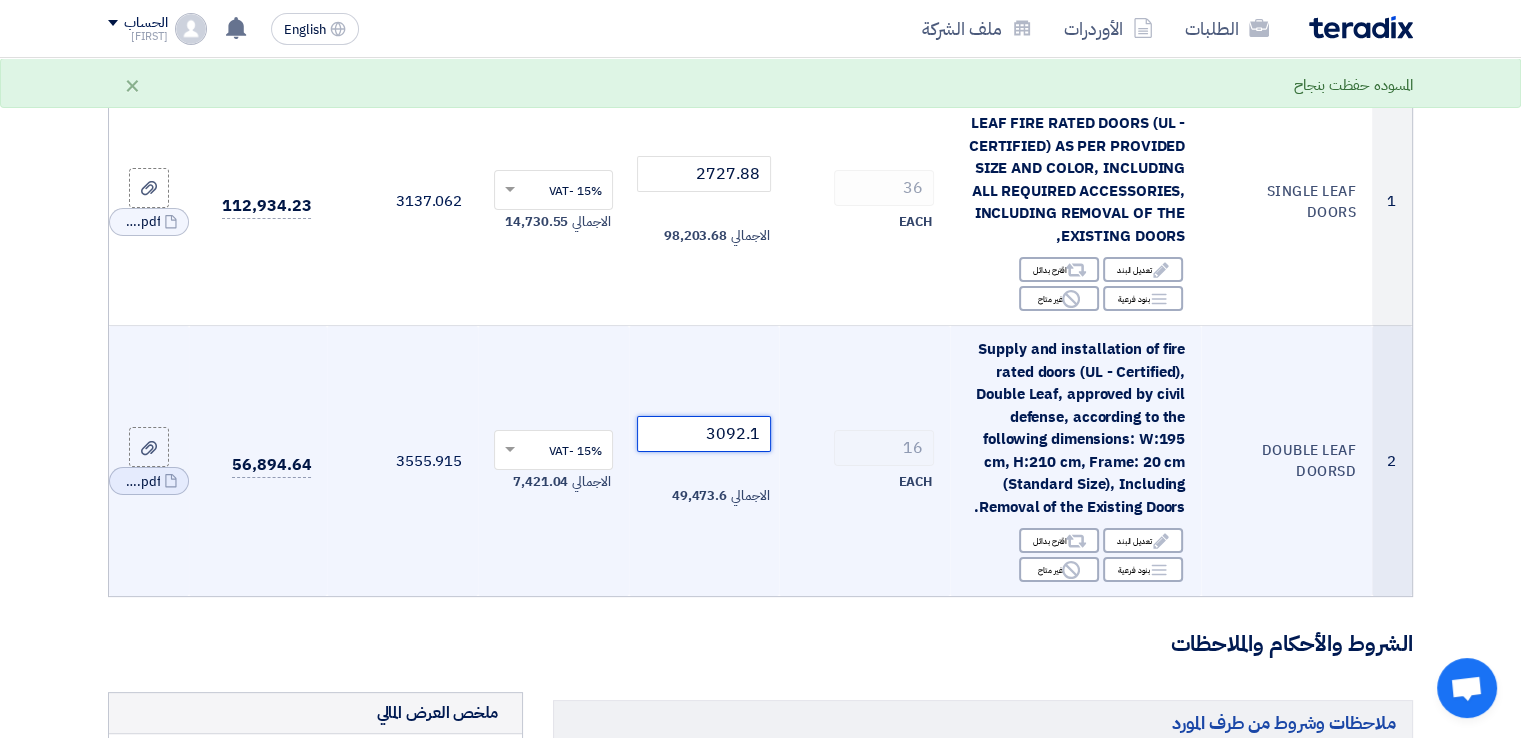 click on "3092.1" 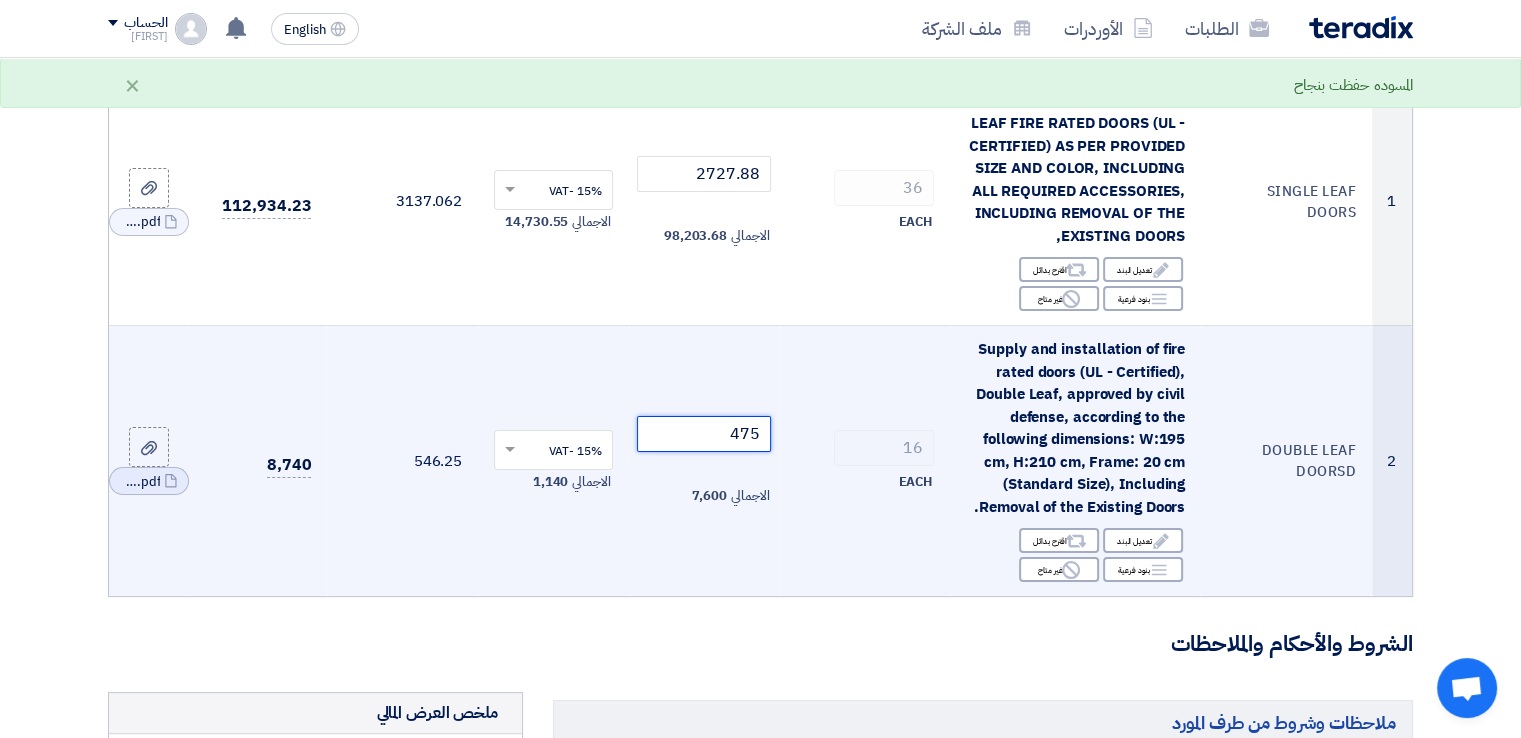 type on "4750" 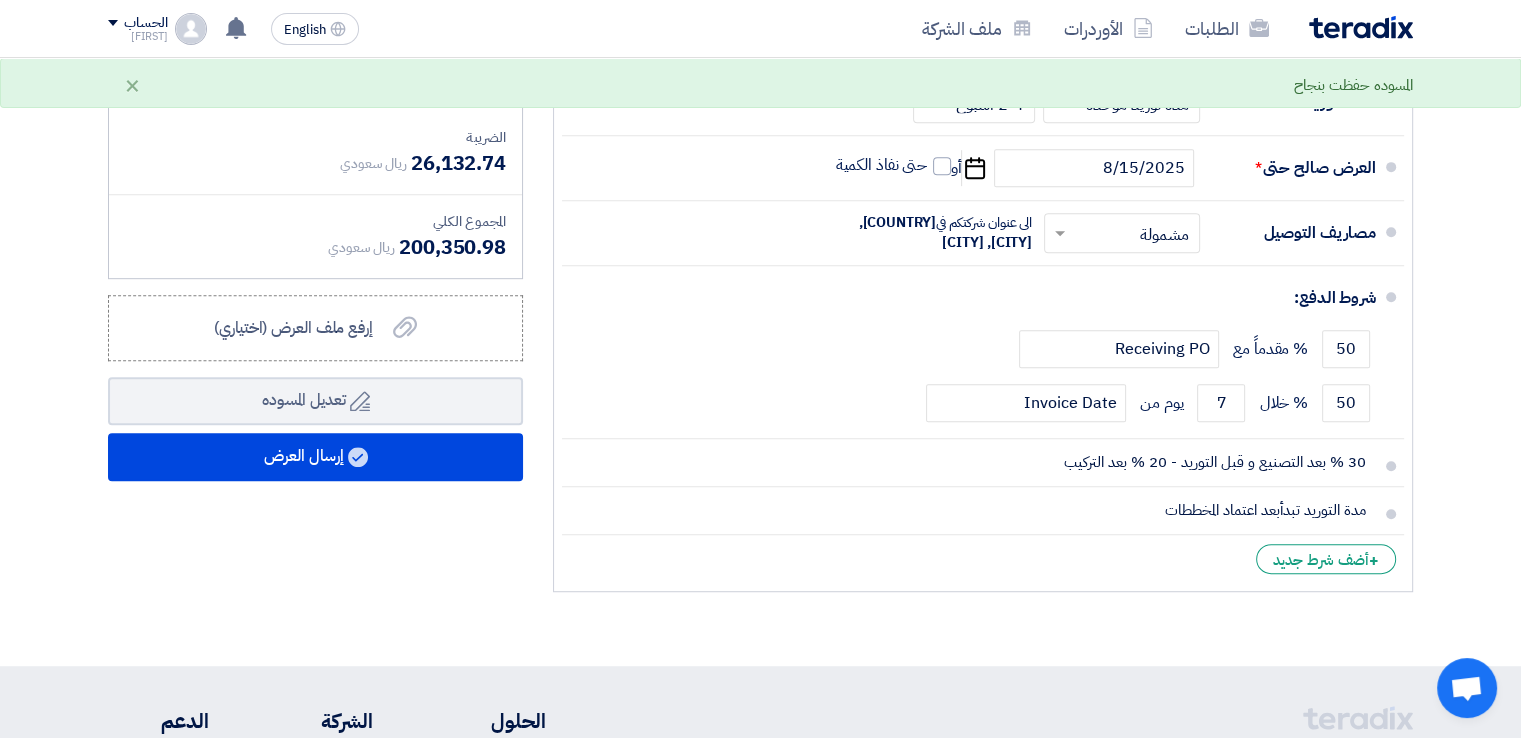 scroll, scrollTop: 1100, scrollLeft: 0, axis: vertical 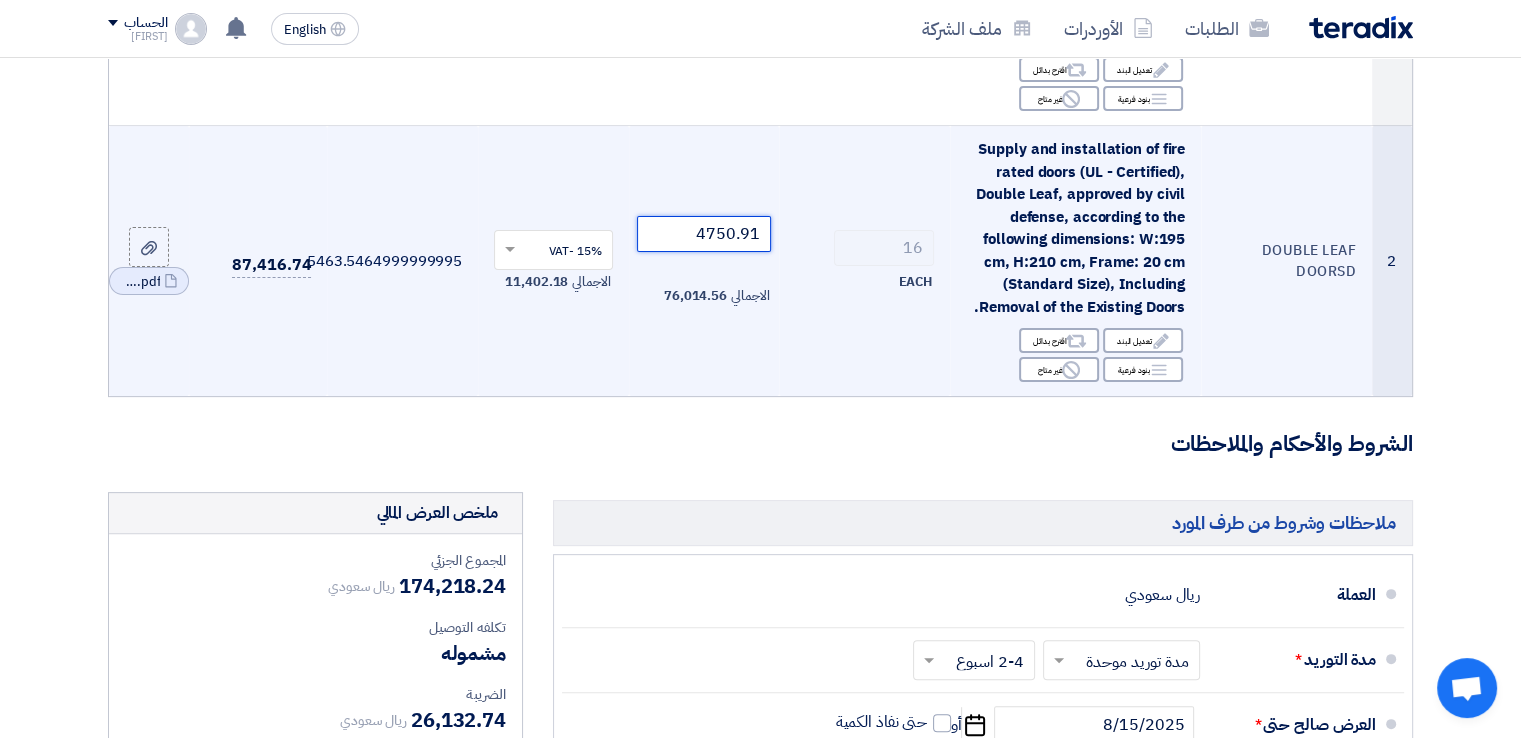 click on "4750.91" 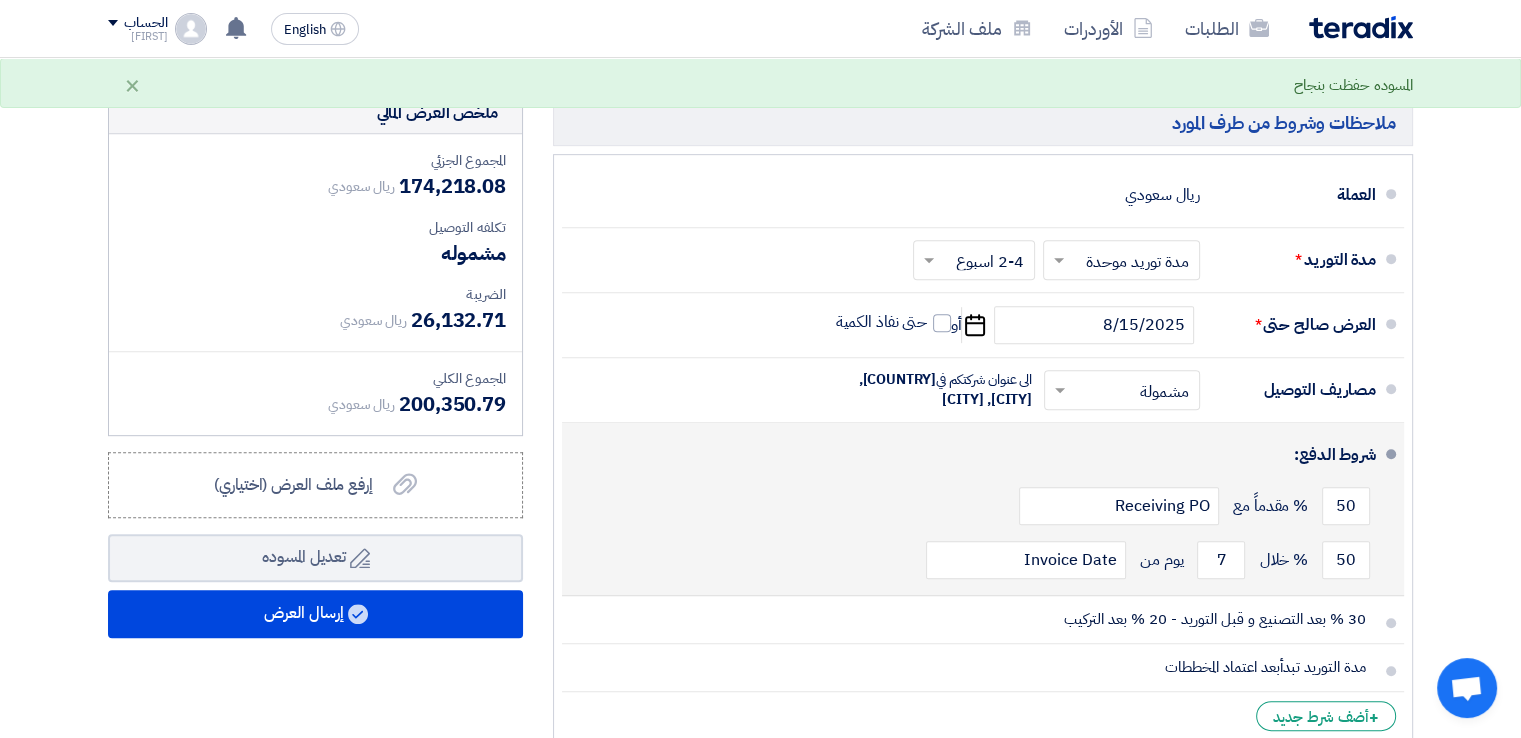 scroll, scrollTop: 800, scrollLeft: 0, axis: vertical 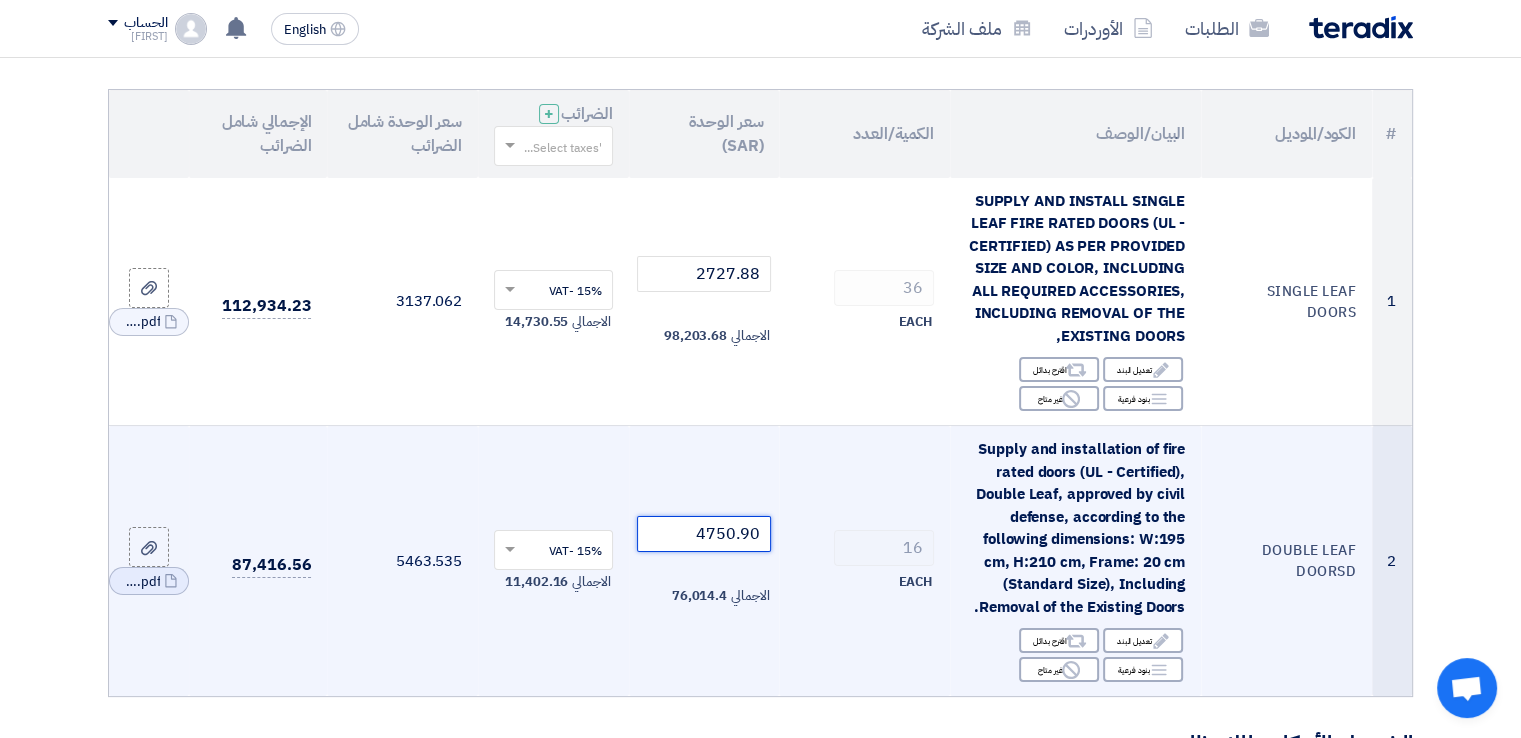 click on "4750.90" 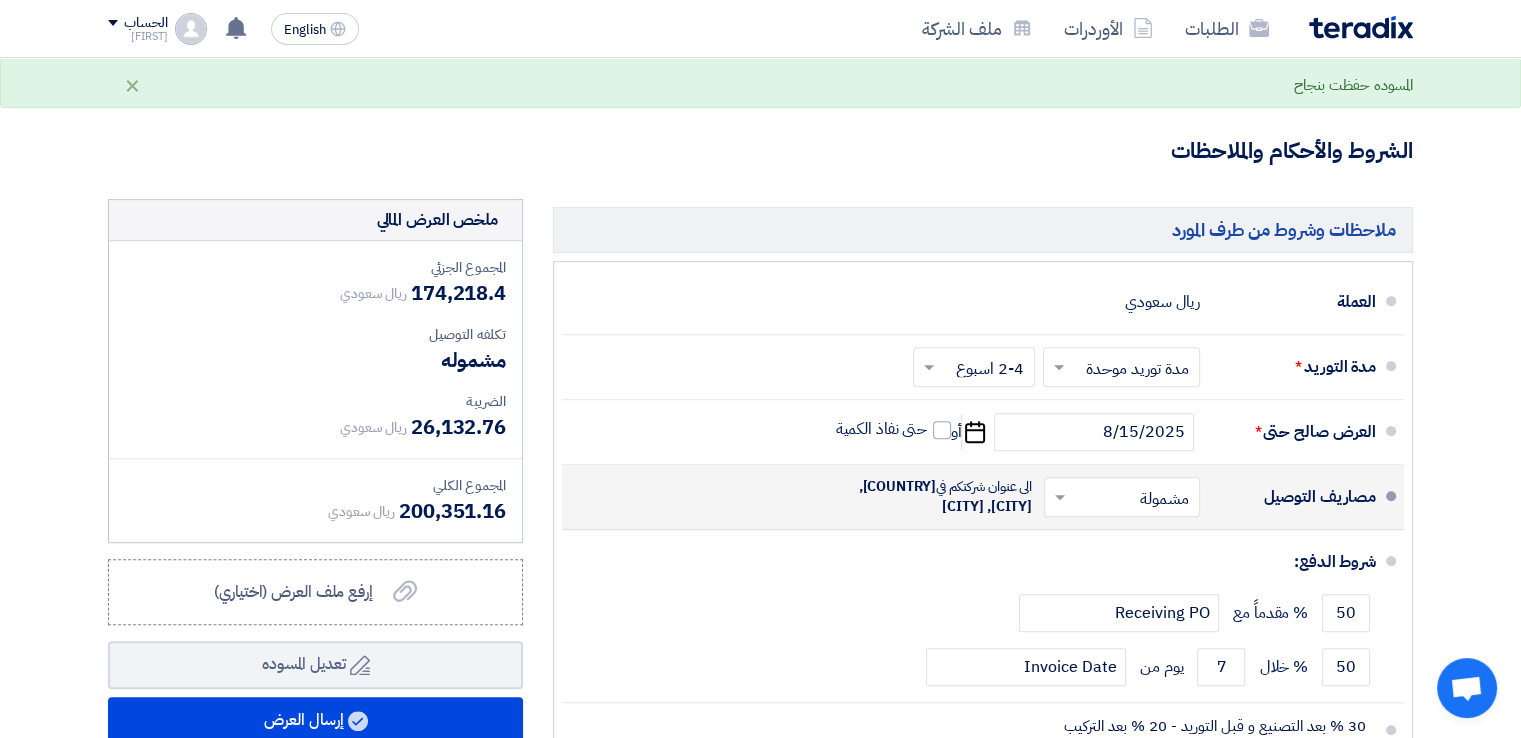scroll, scrollTop: 800, scrollLeft: 0, axis: vertical 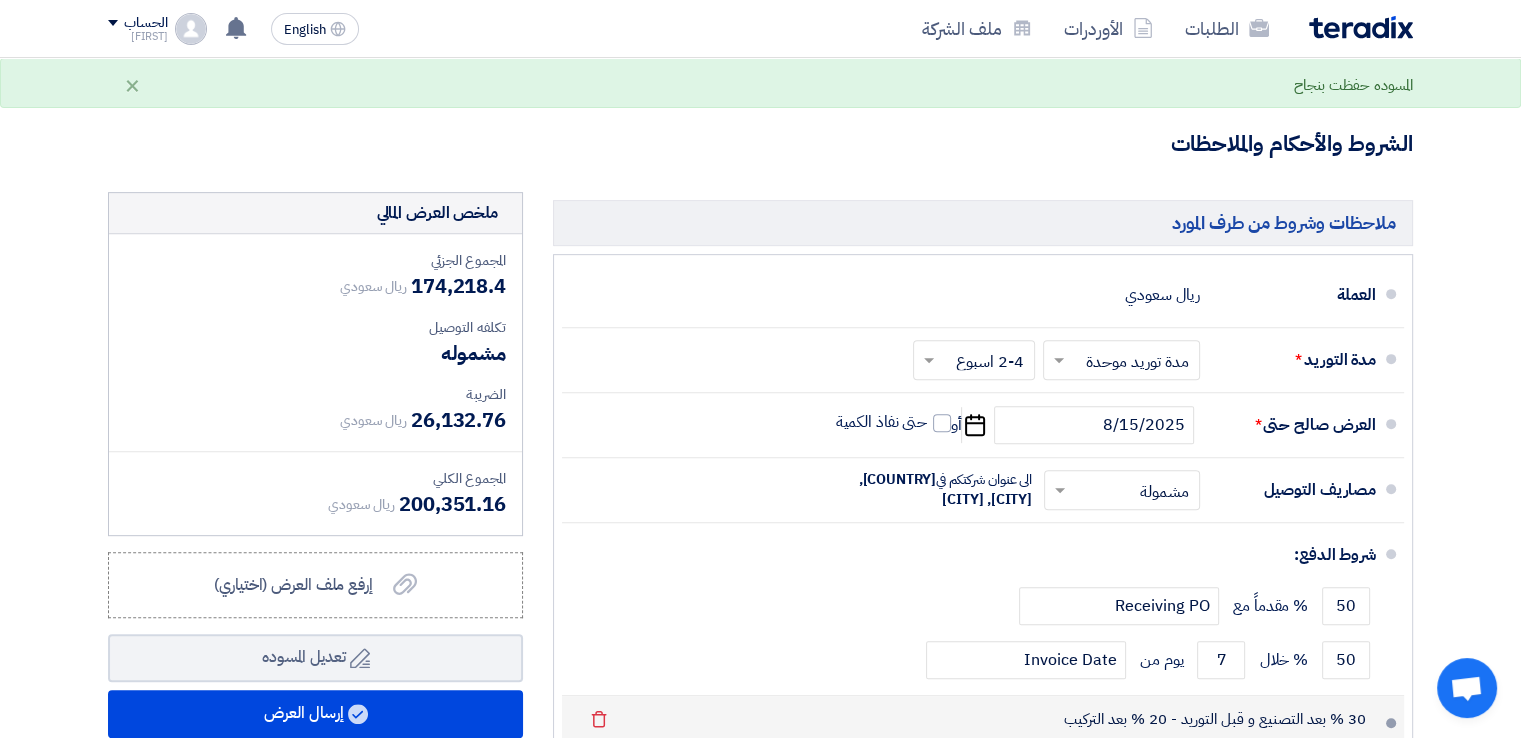 type on "4750.92" 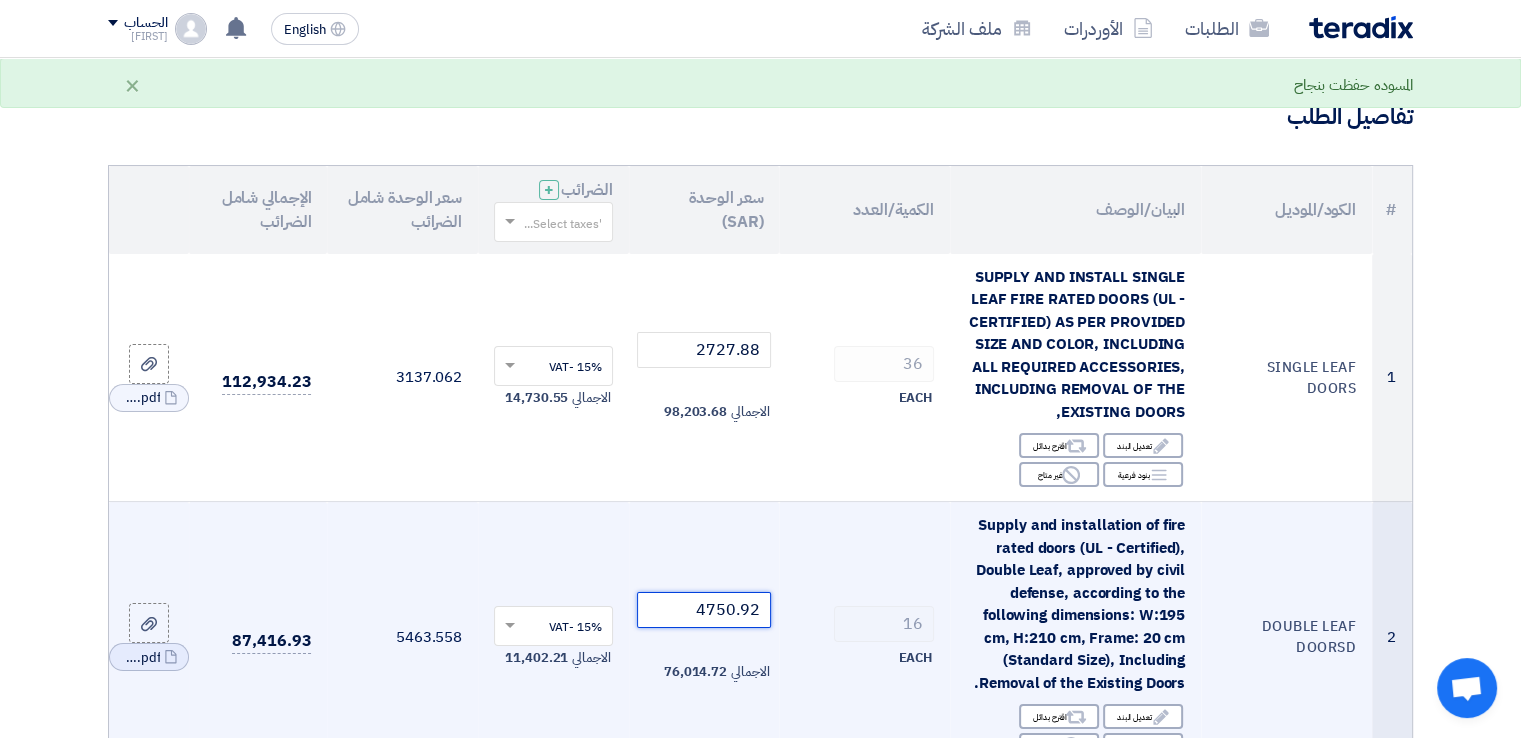 scroll, scrollTop: 100, scrollLeft: 0, axis: vertical 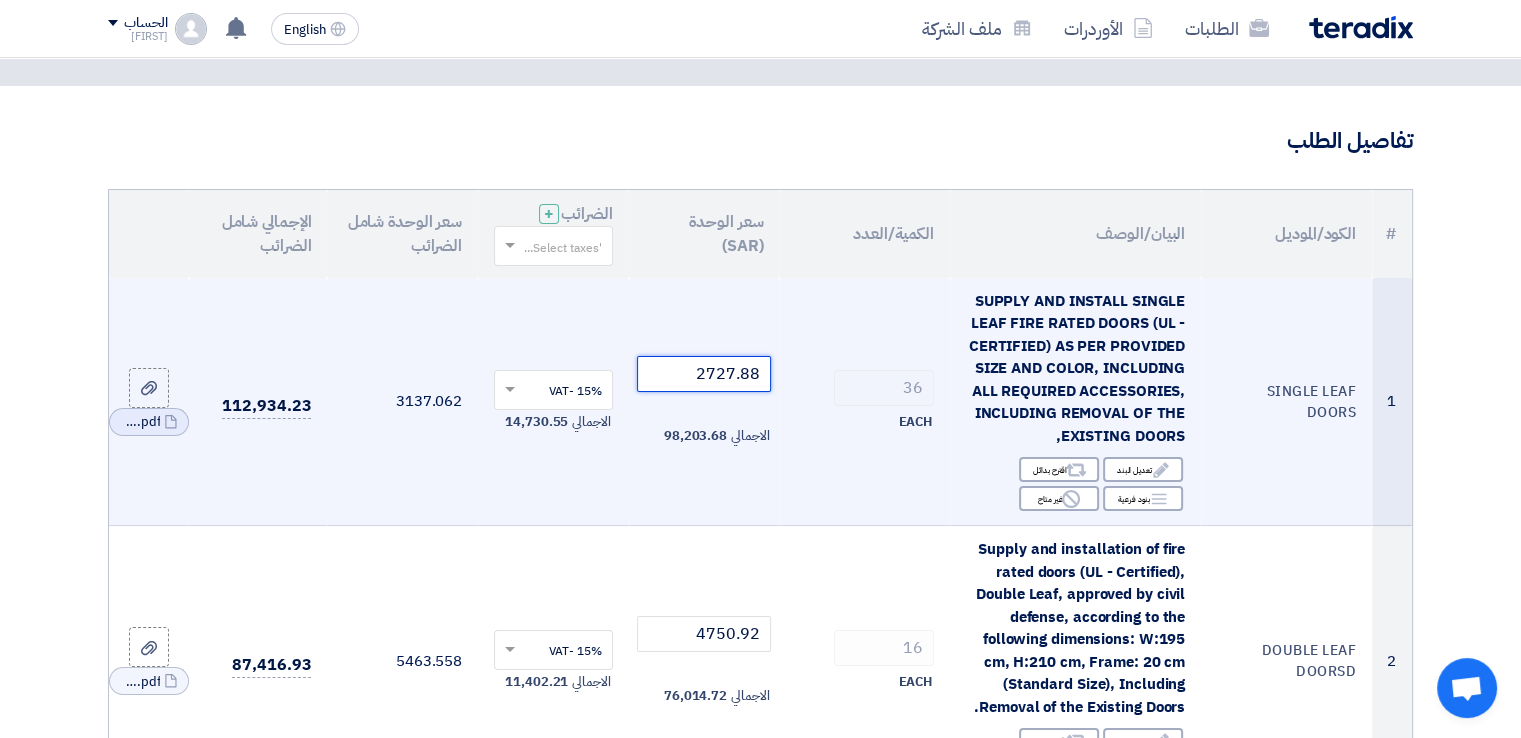 click on "2727.88" 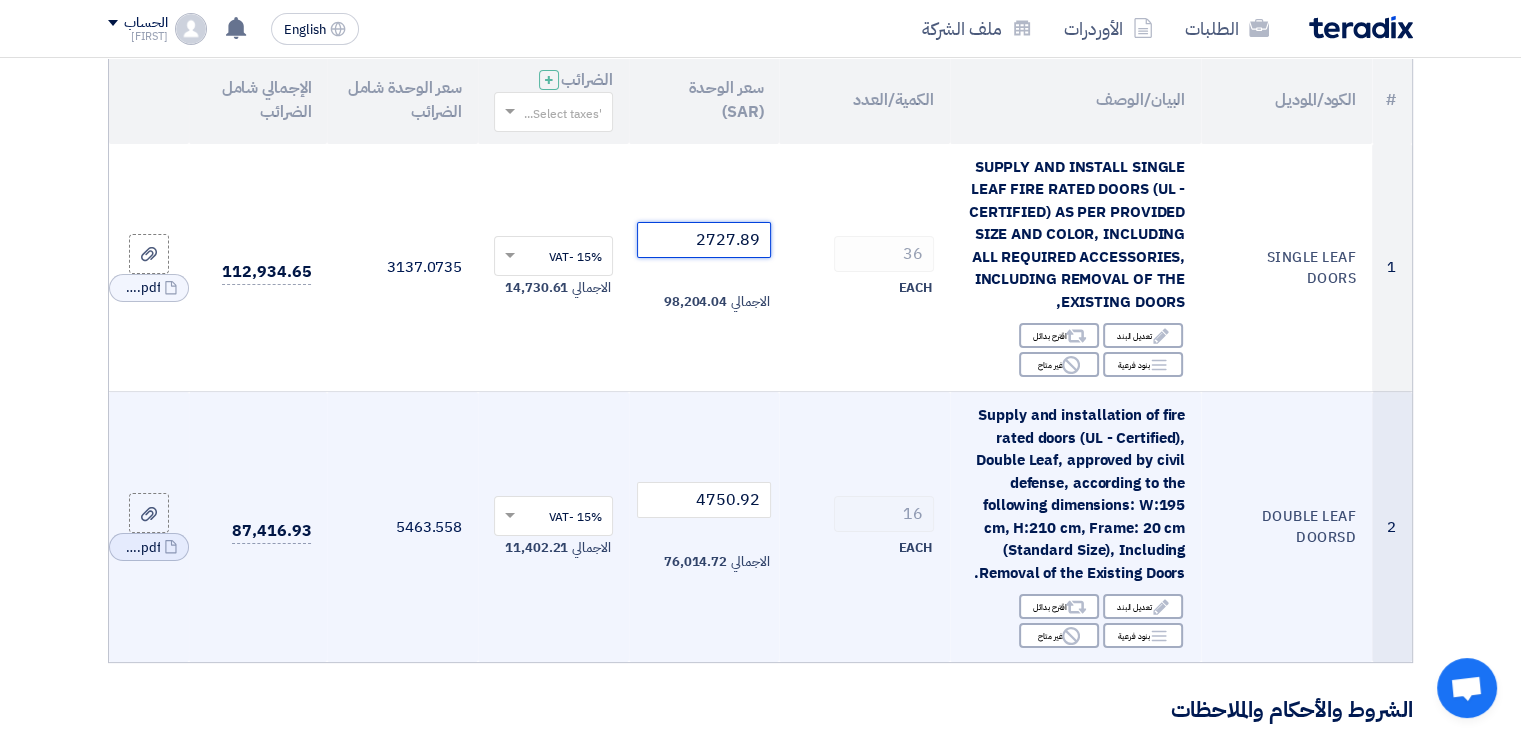 scroll, scrollTop: 200, scrollLeft: 0, axis: vertical 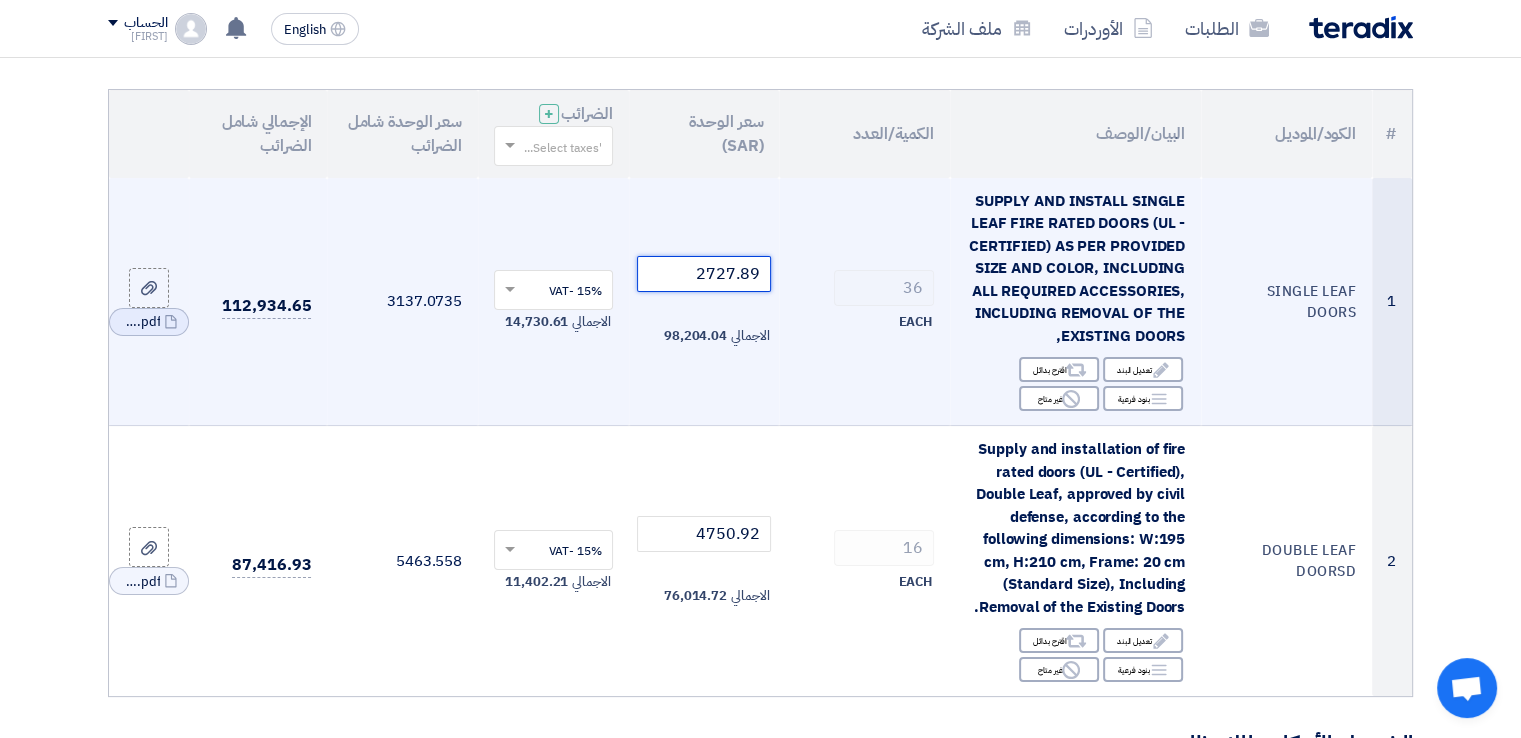 click on "2727.89" 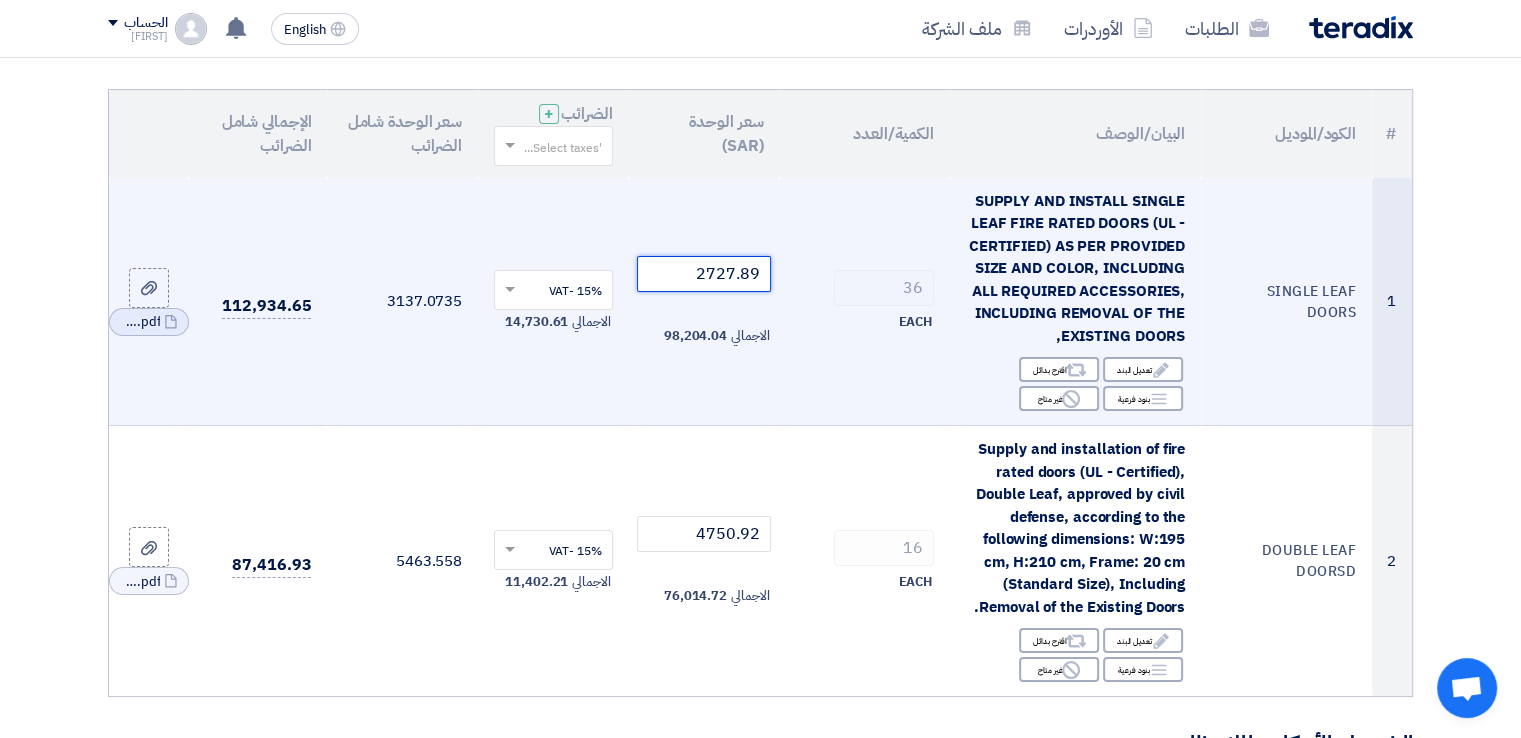 type on "2727.88" 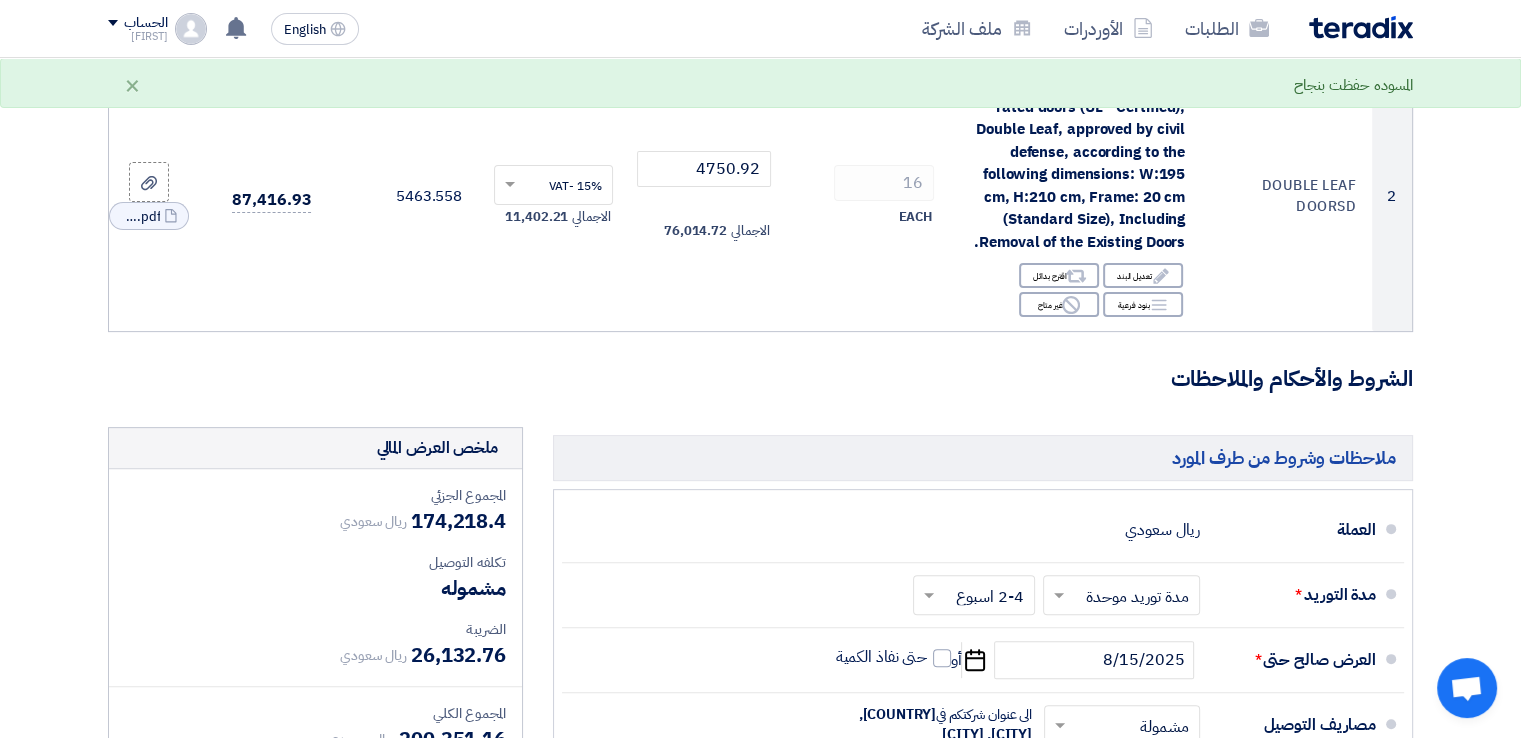 scroll, scrollTop: 600, scrollLeft: 0, axis: vertical 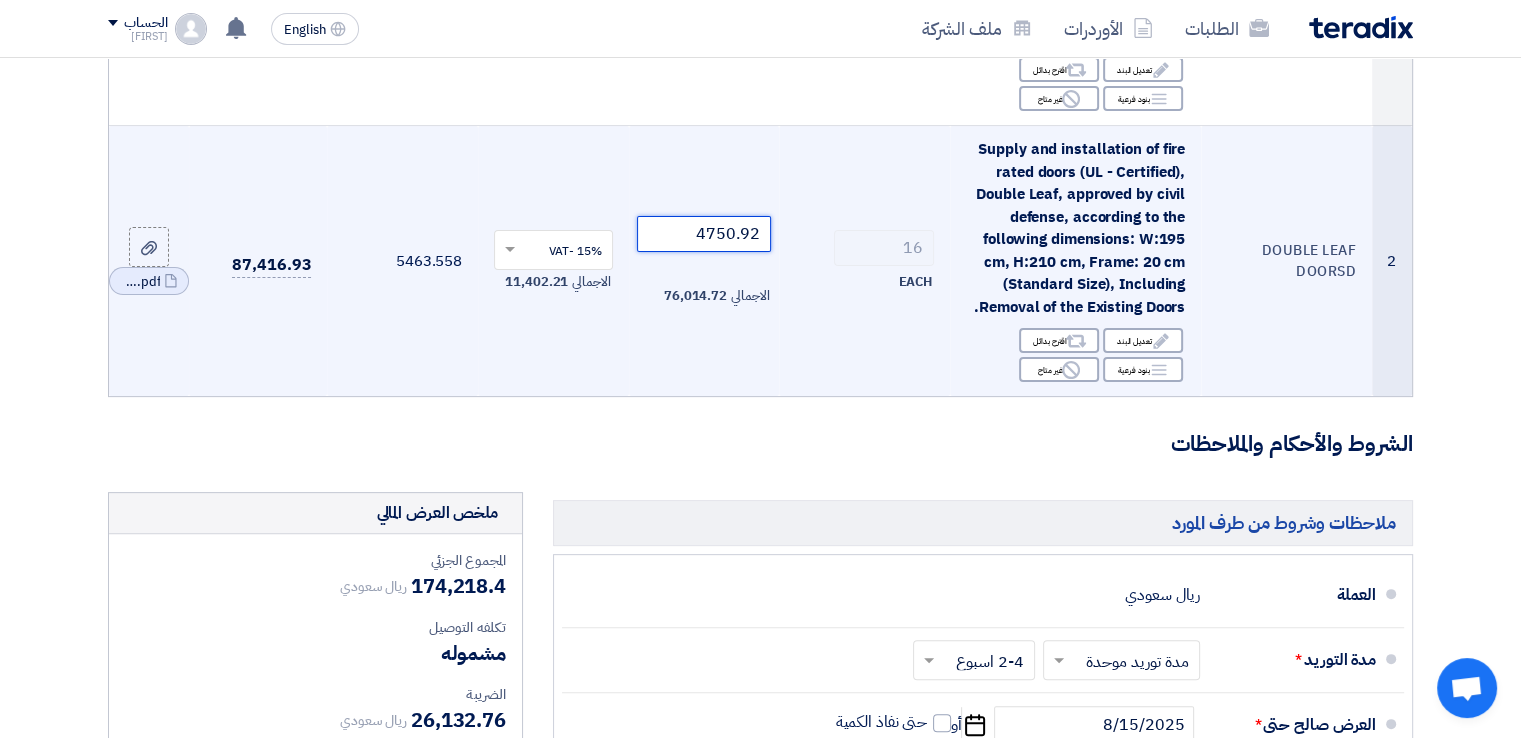 click on "4750.92" 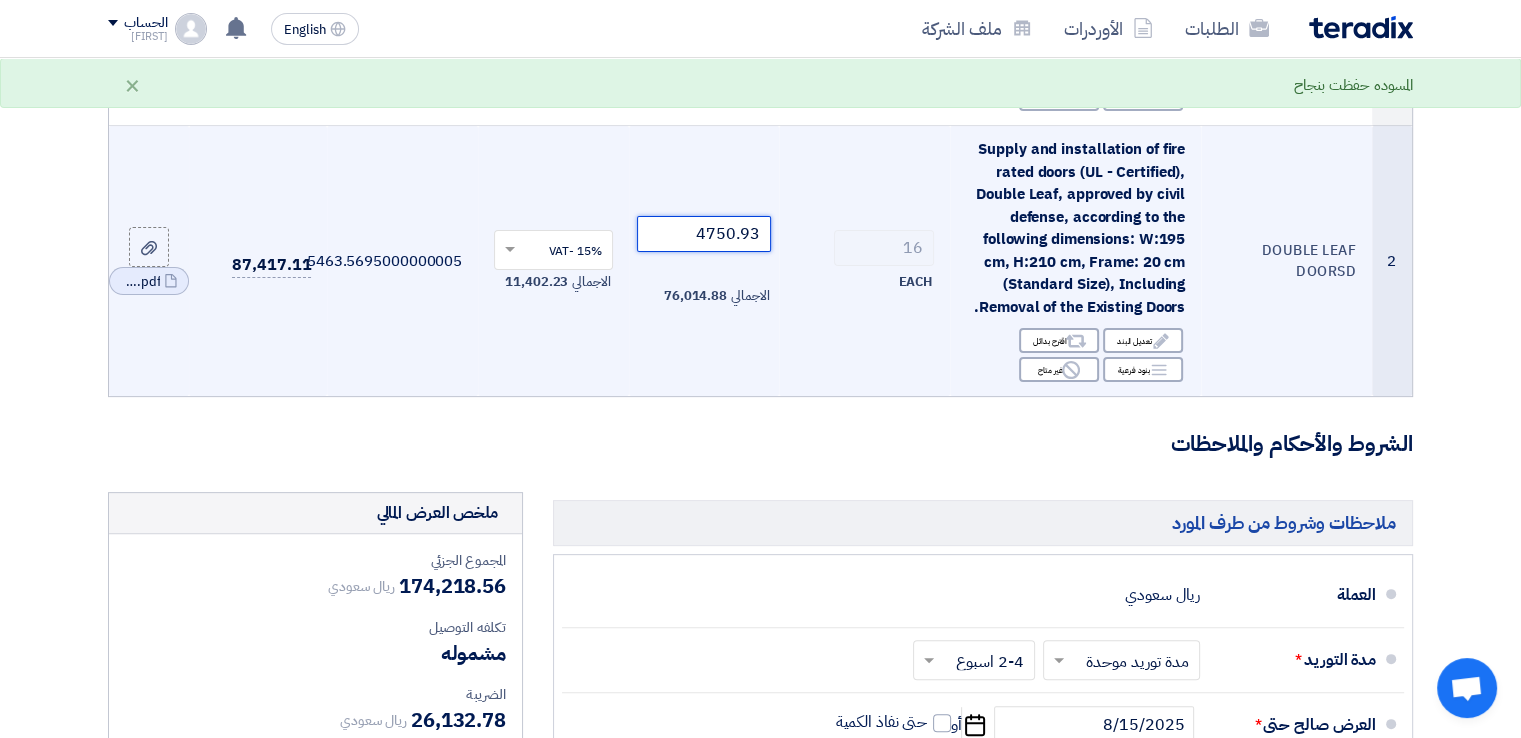 click on "4750.93" 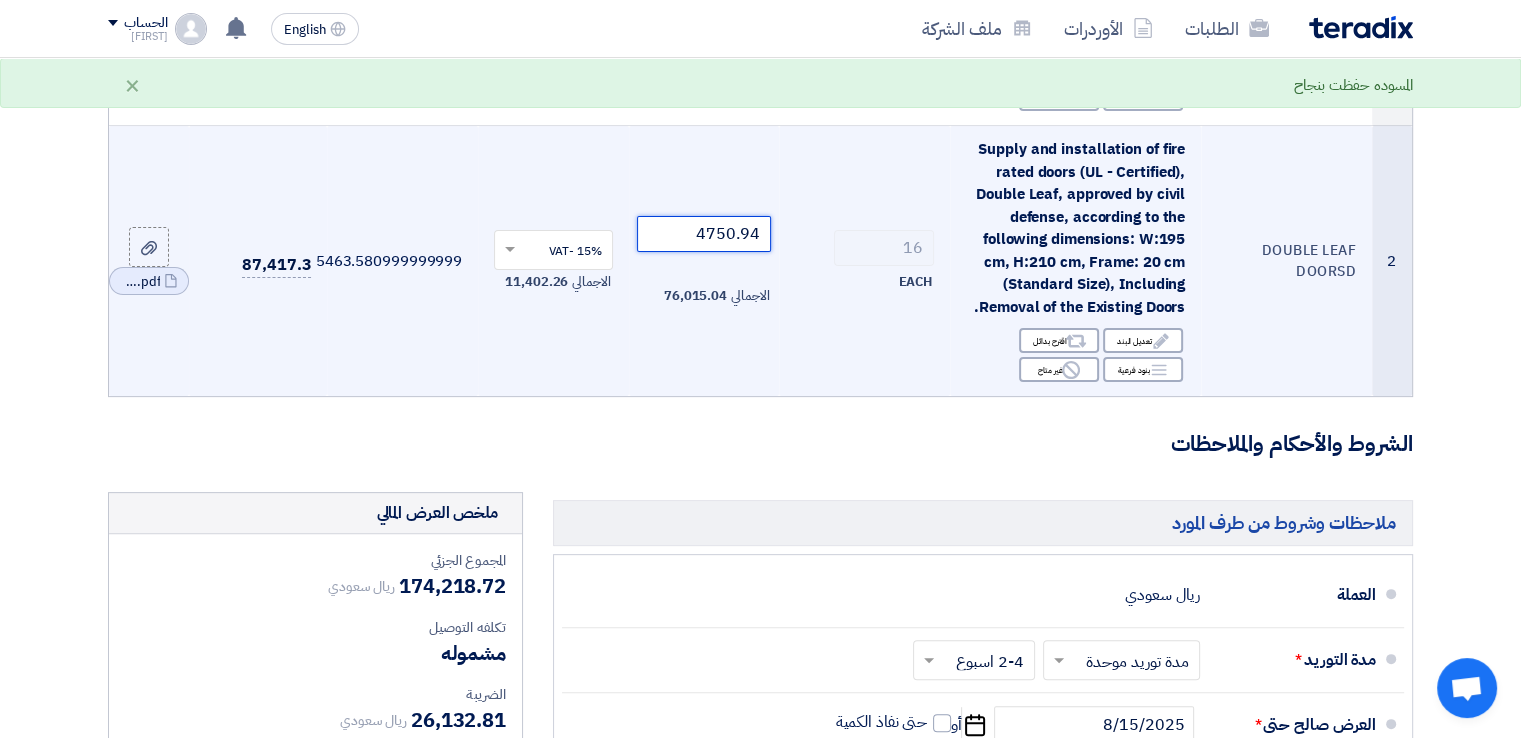 click on "4750.94" 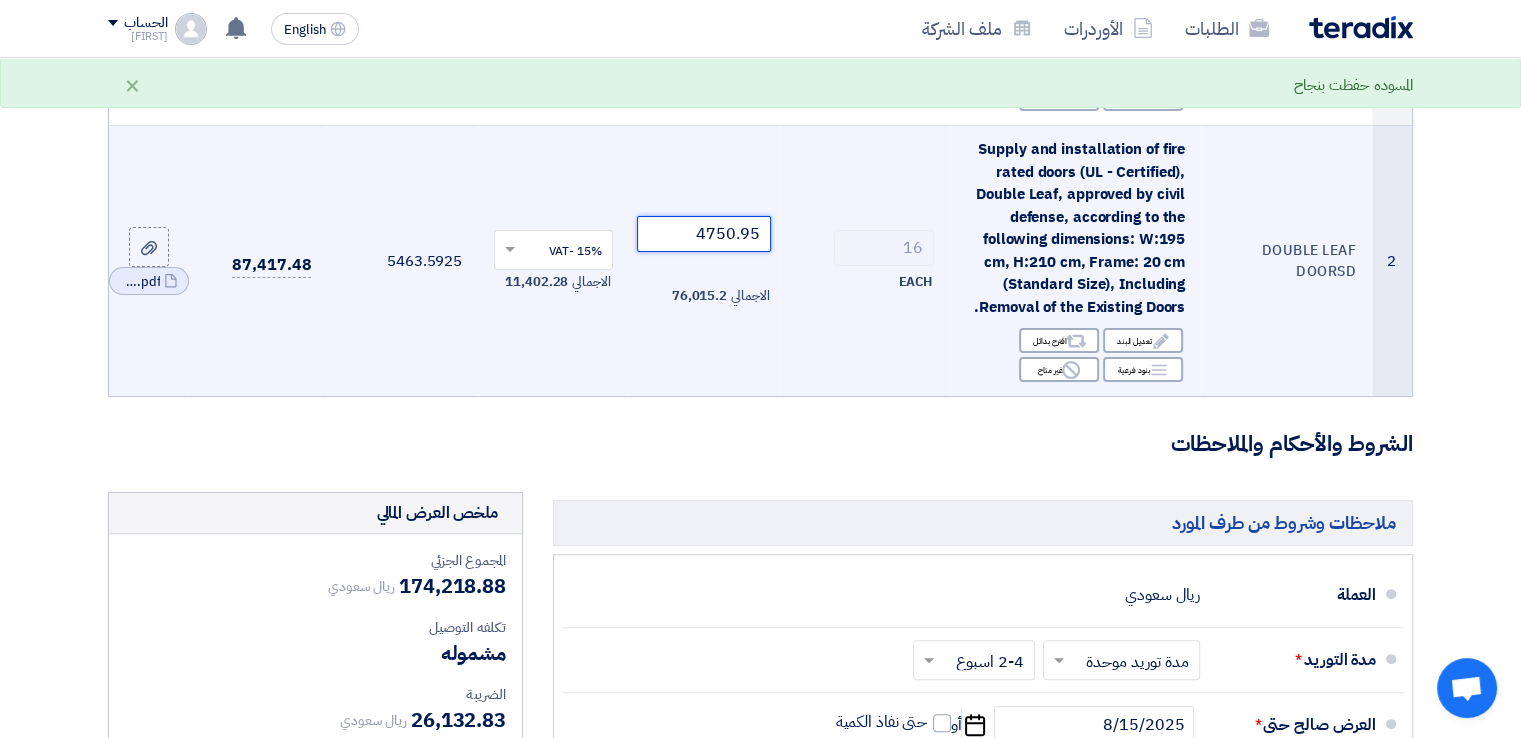 click on "4750.95" 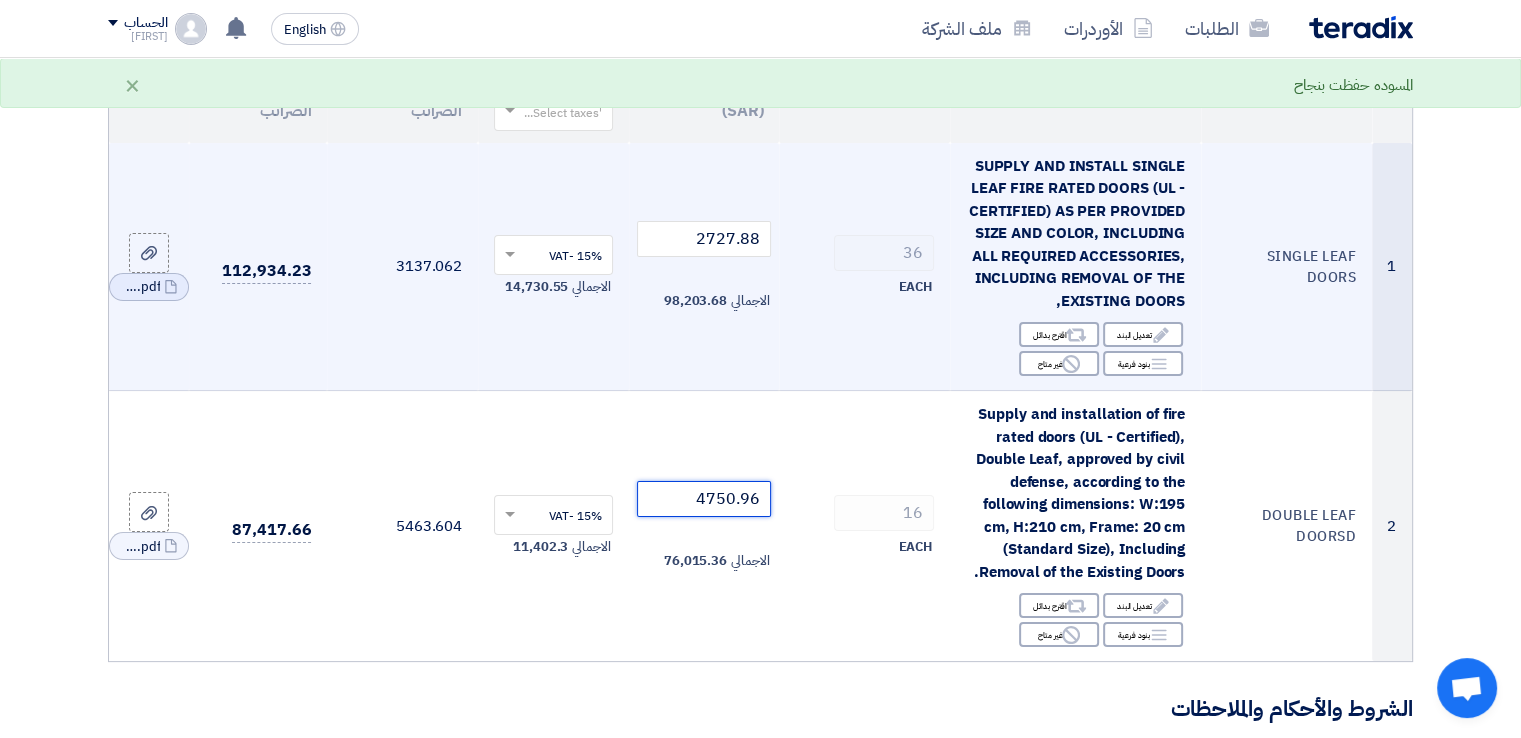 scroll, scrollTop: 200, scrollLeft: 0, axis: vertical 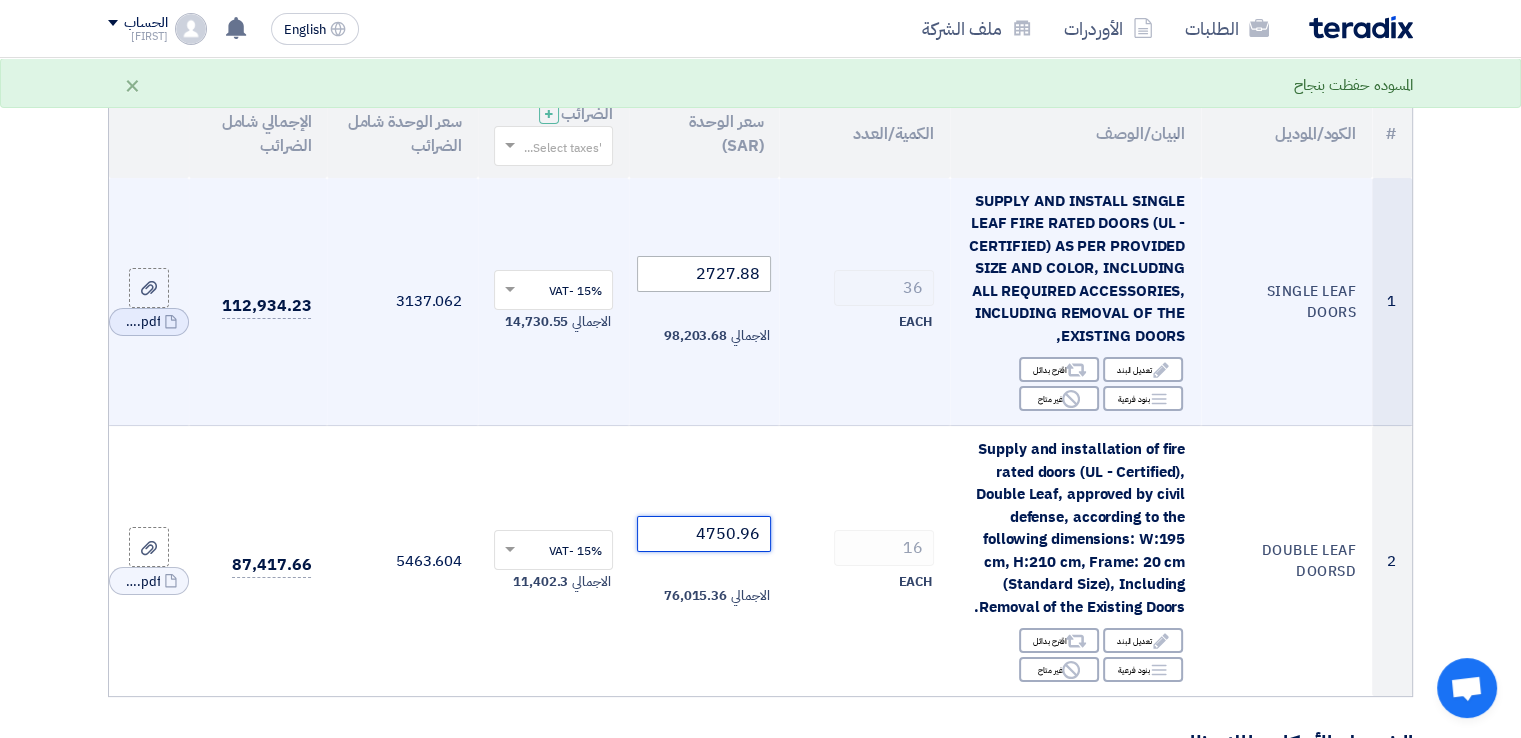 type on "4750.96" 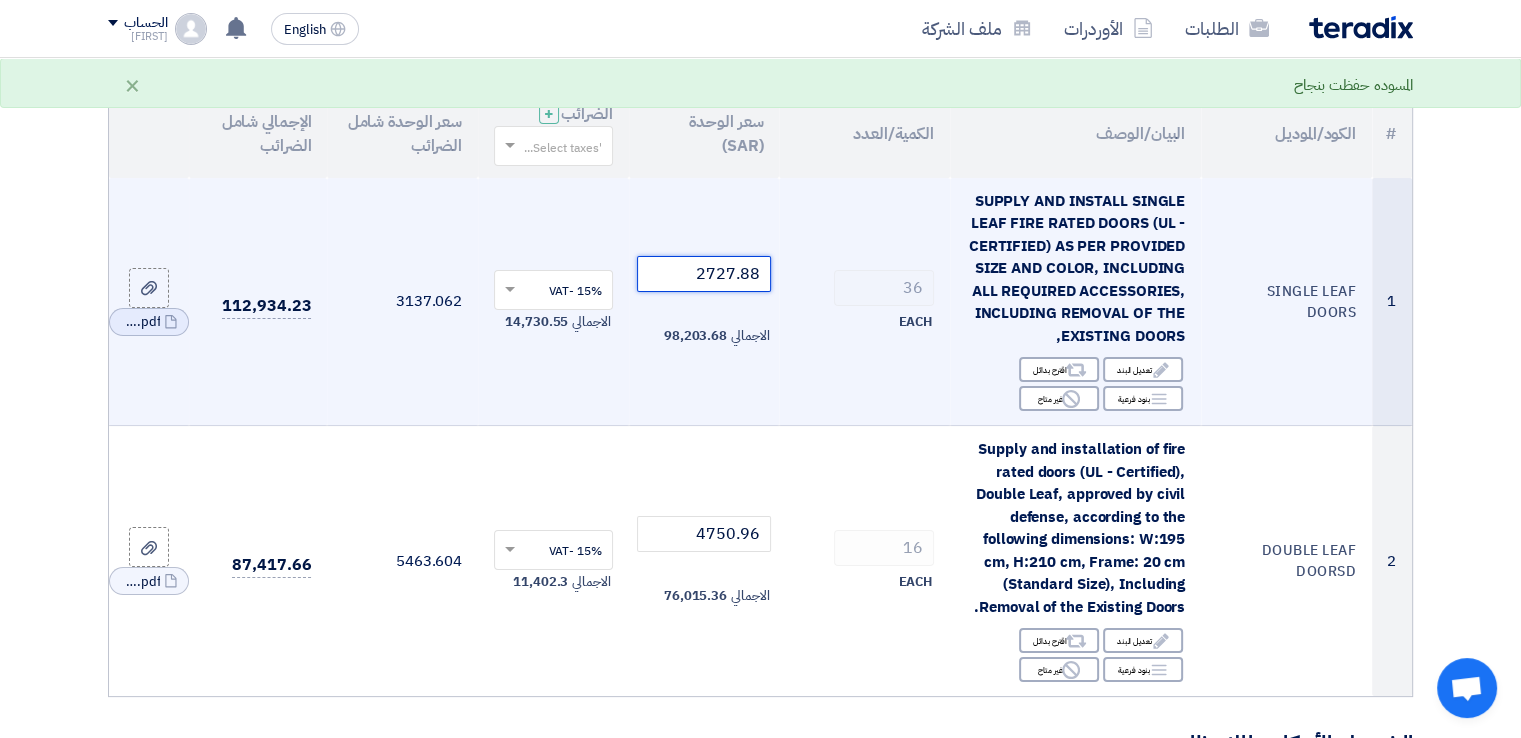 click on "2727.88" 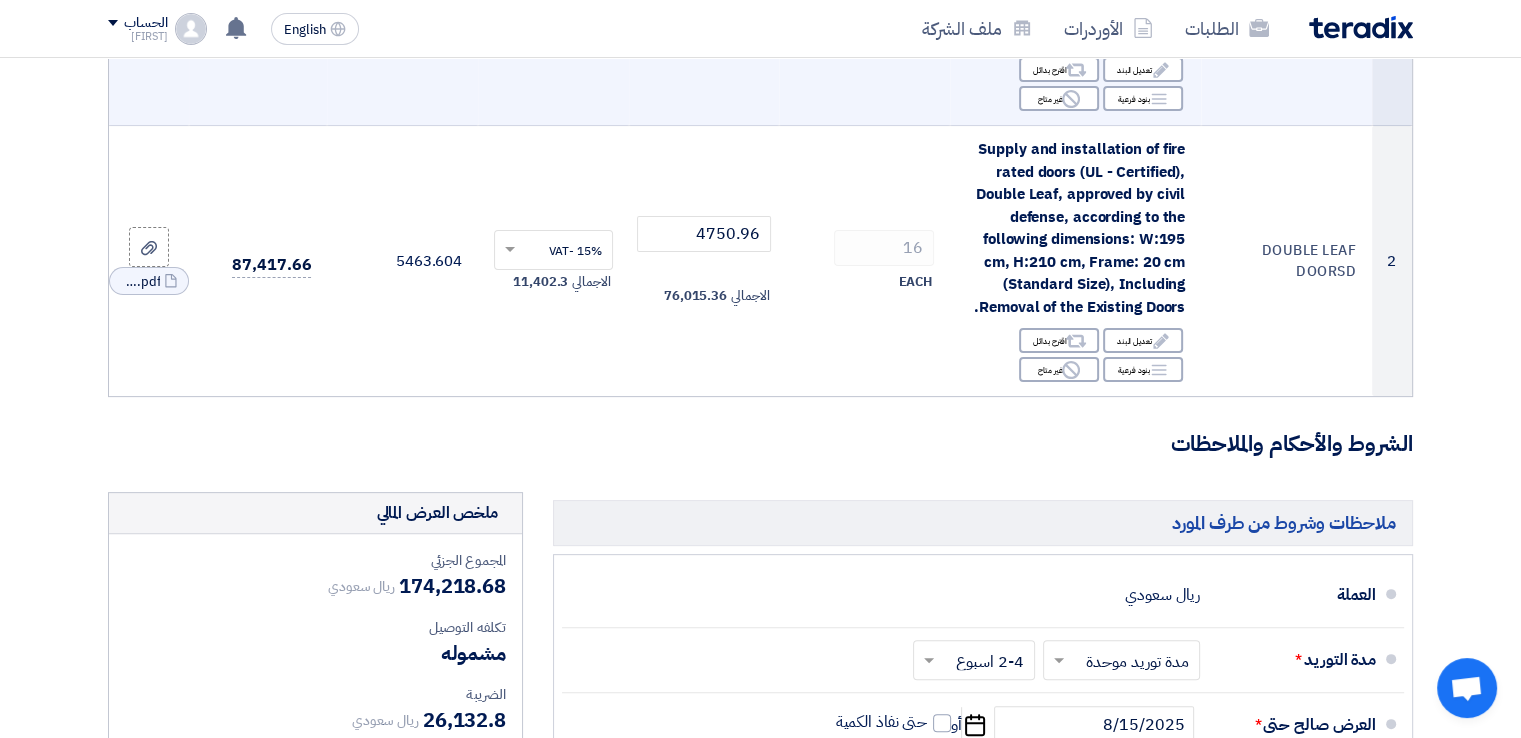 scroll, scrollTop: 600, scrollLeft: 0, axis: vertical 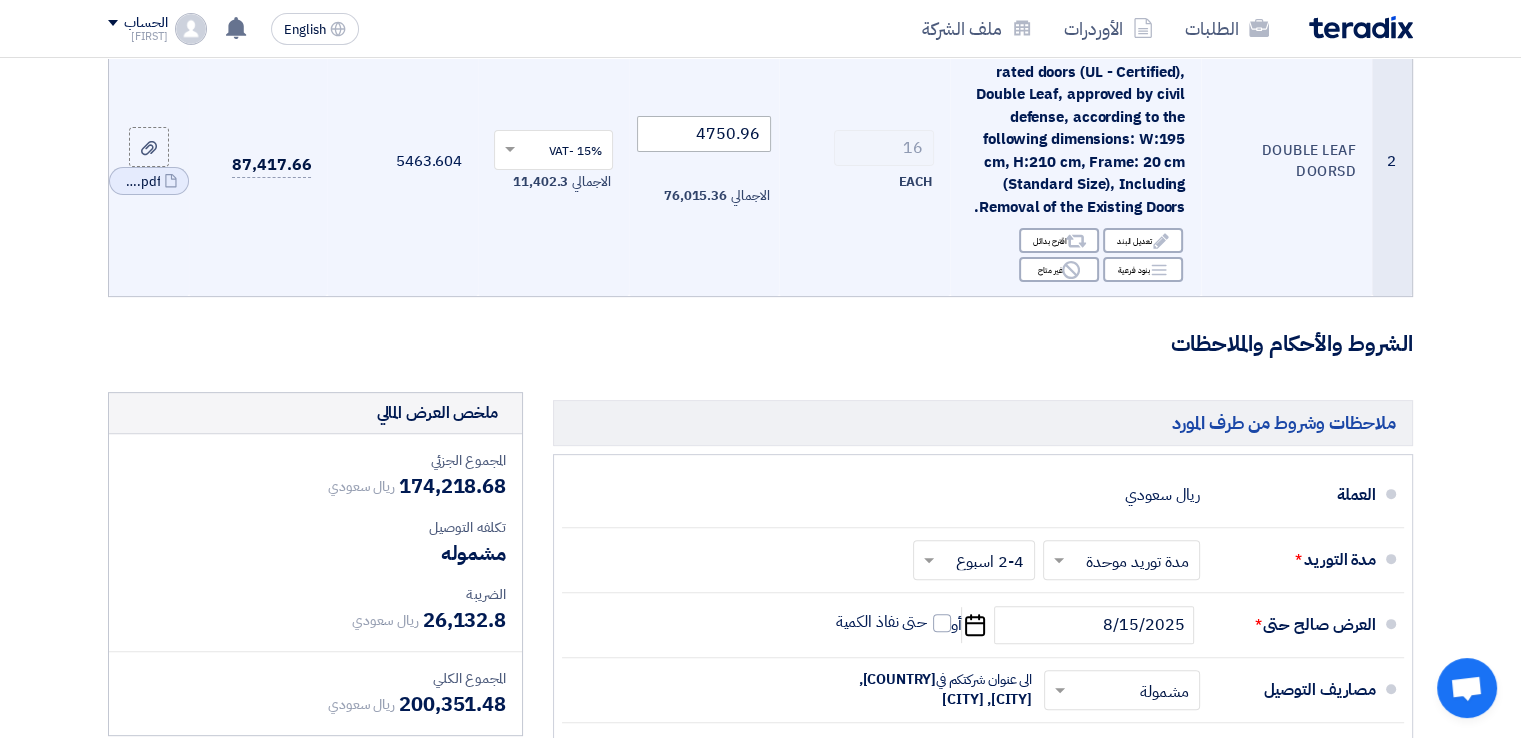 type on "2727.87" 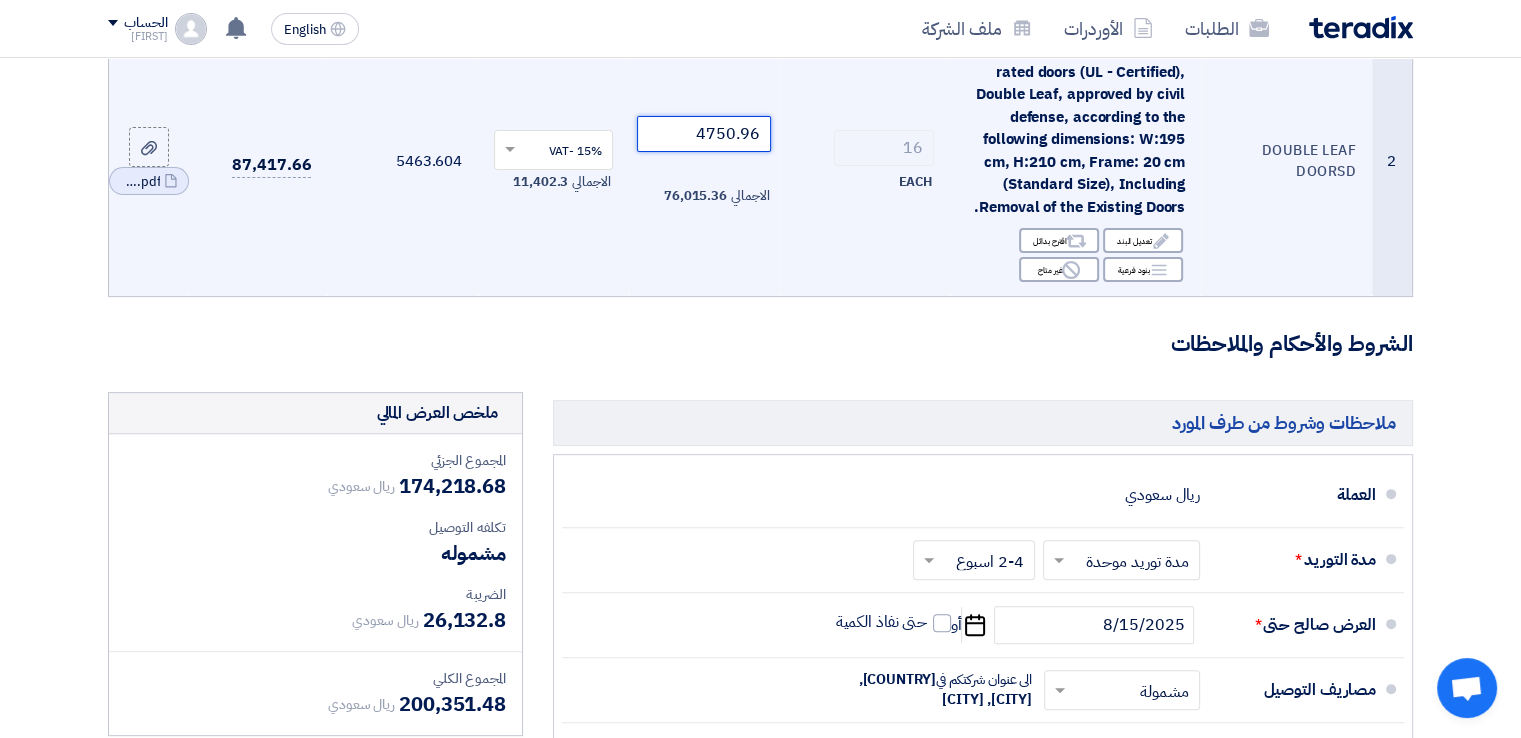 click on "4750.96" 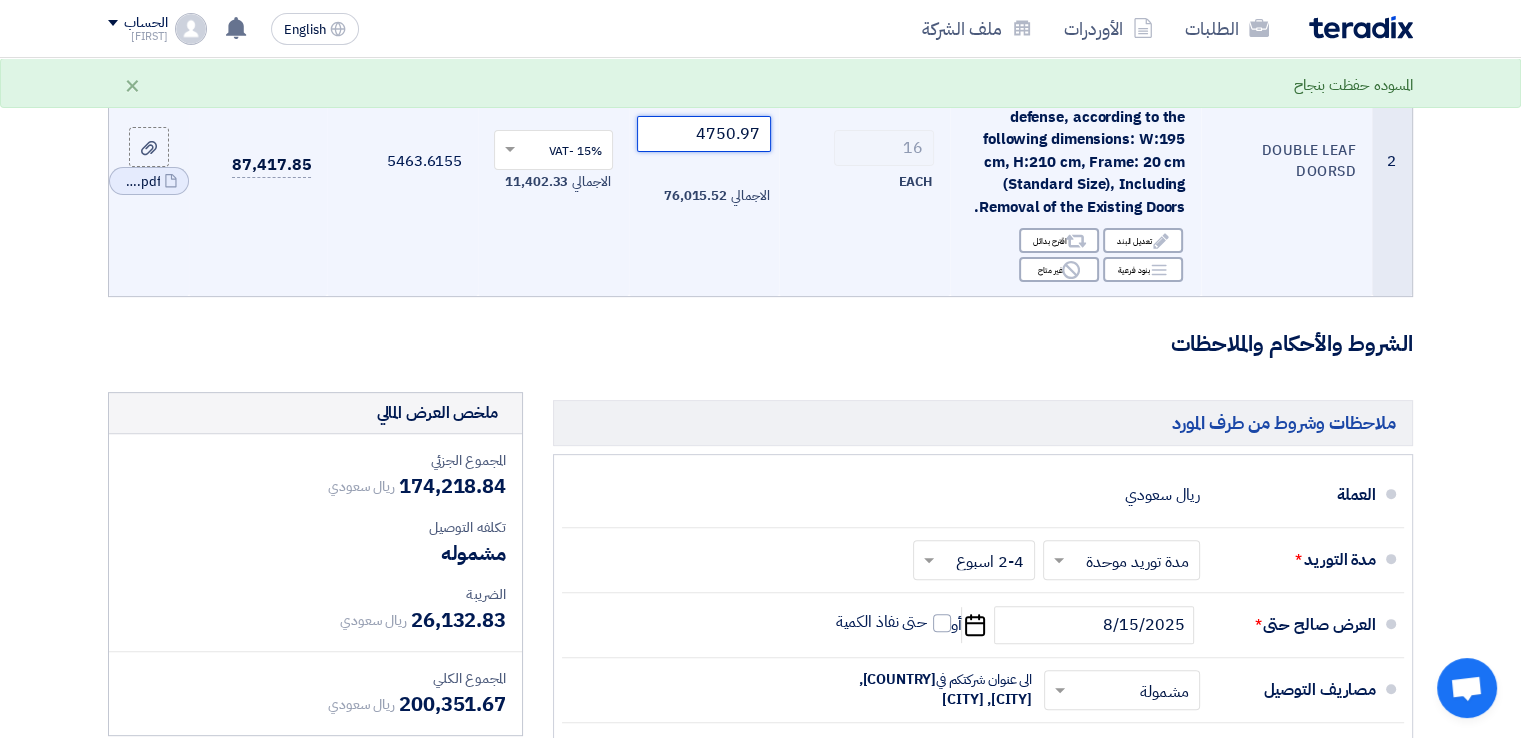 drag, startPoint x: 762, startPoint y: 140, endPoint x: 750, endPoint y: 140, distance: 12 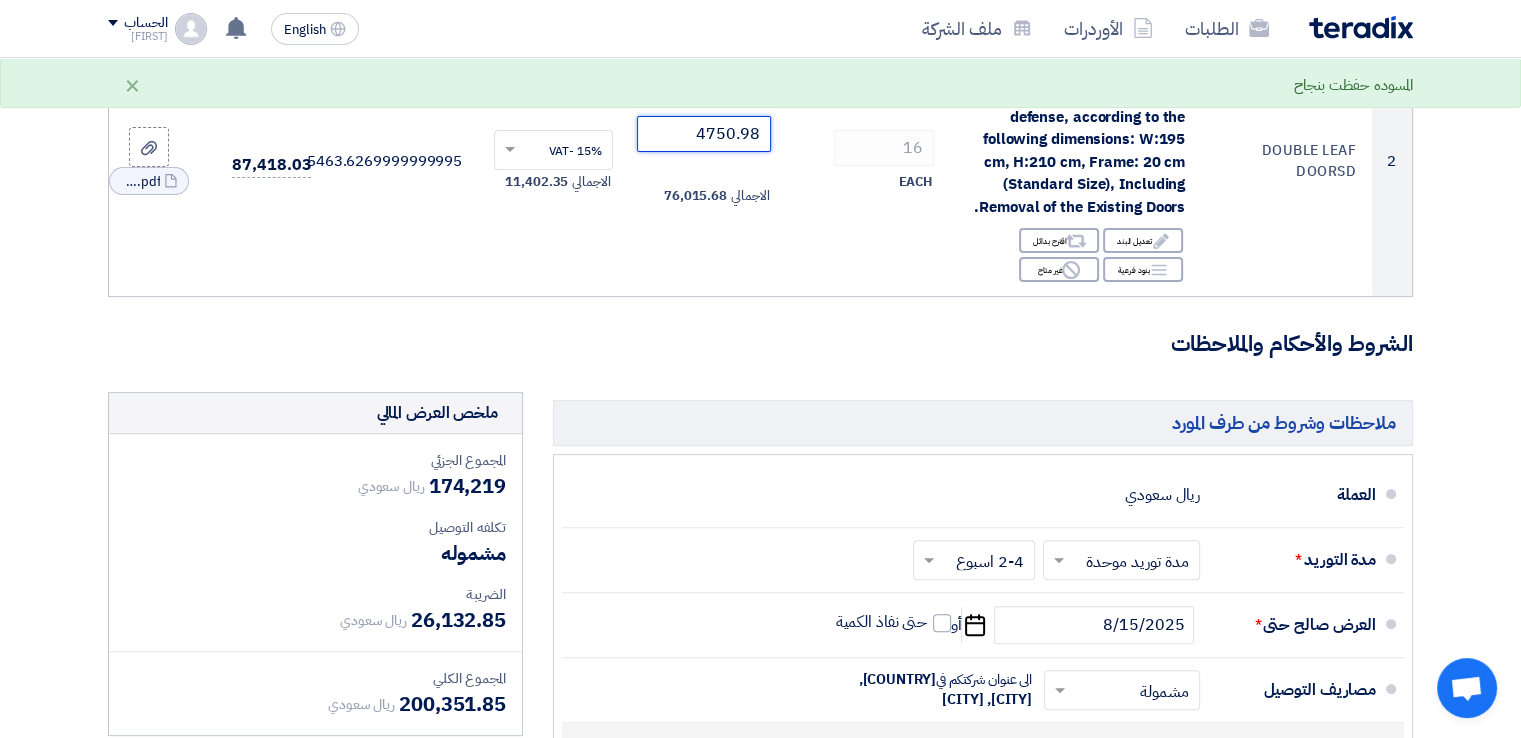 type on "4750.98" 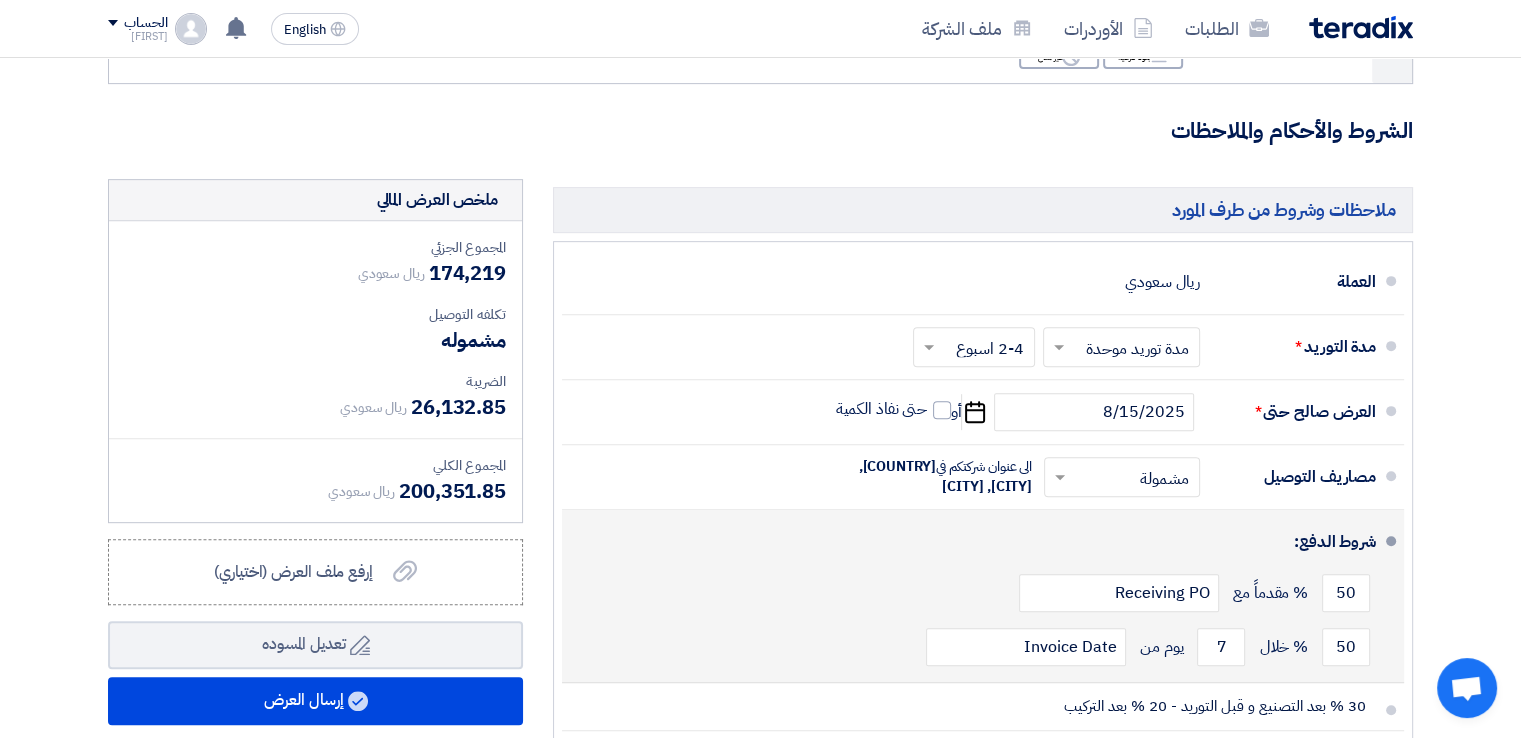 scroll, scrollTop: 900, scrollLeft: 0, axis: vertical 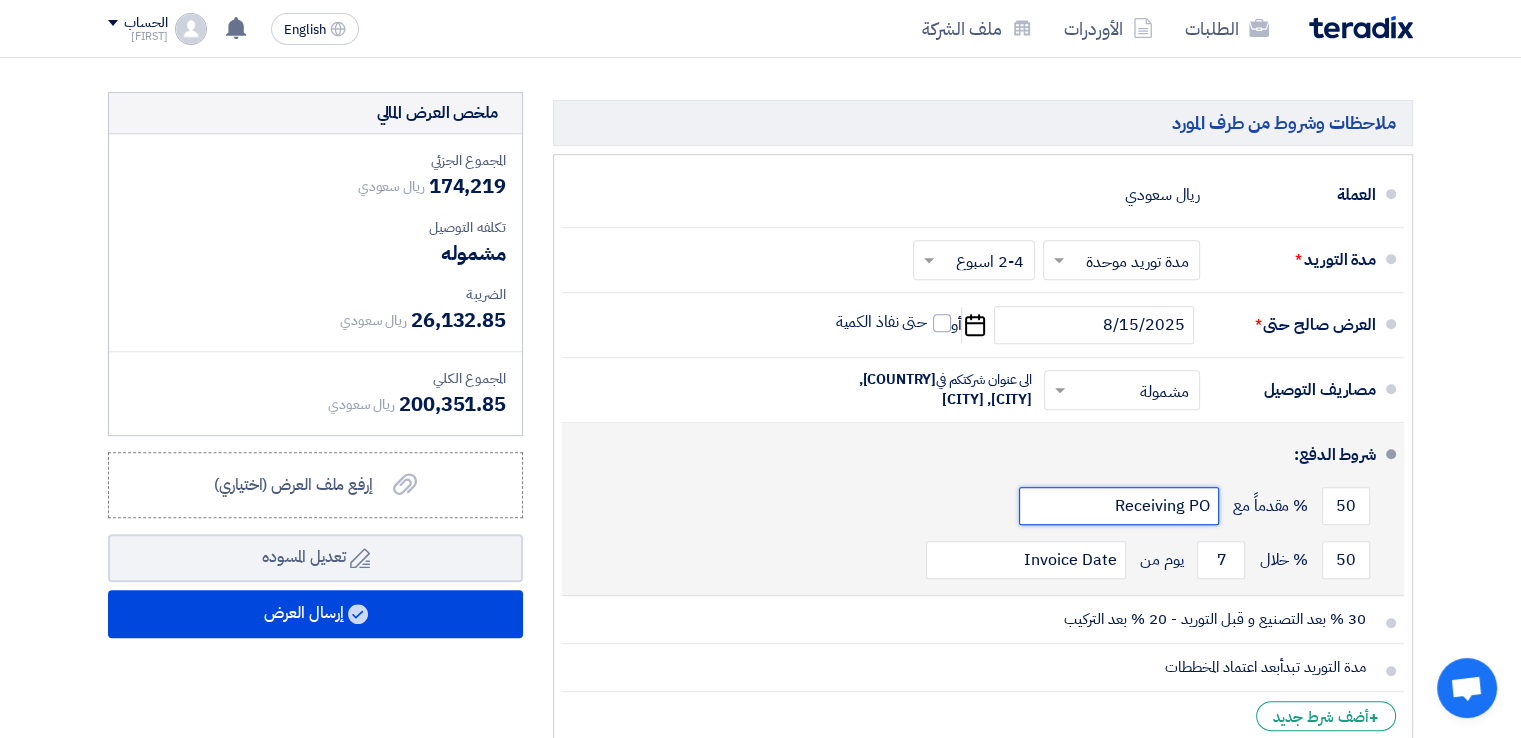 click on "Receiving PO" 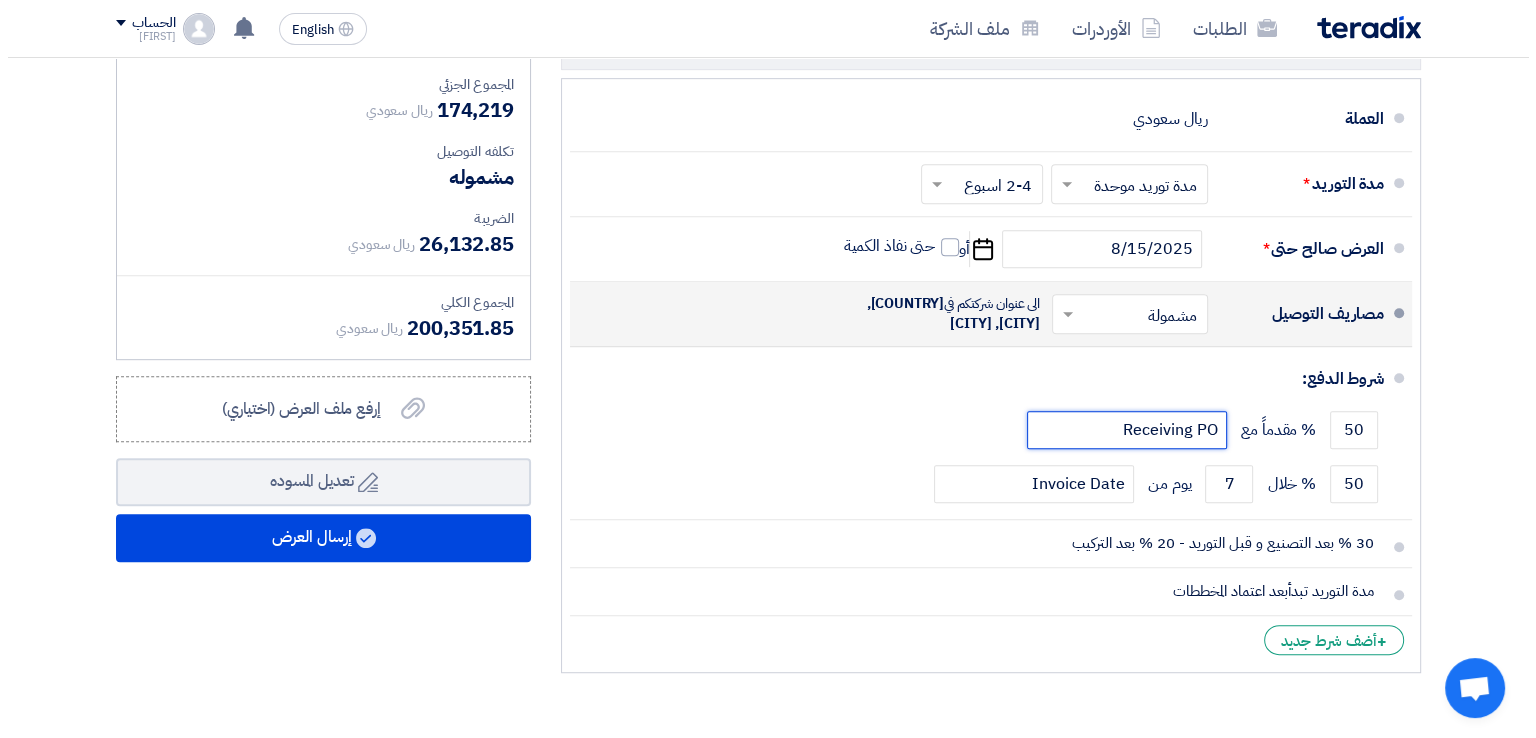 scroll, scrollTop: 1100, scrollLeft: 0, axis: vertical 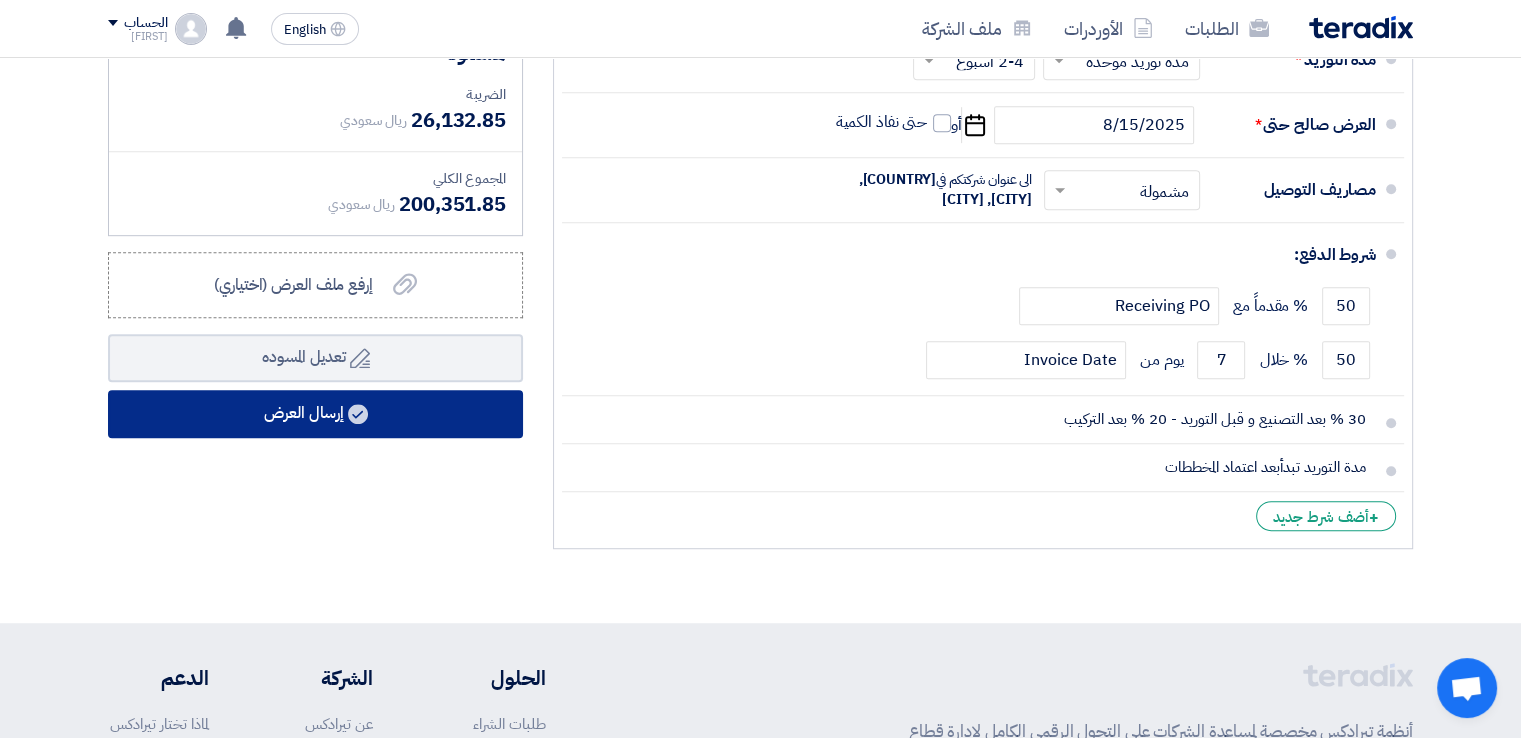 click on "إرسال العرض" 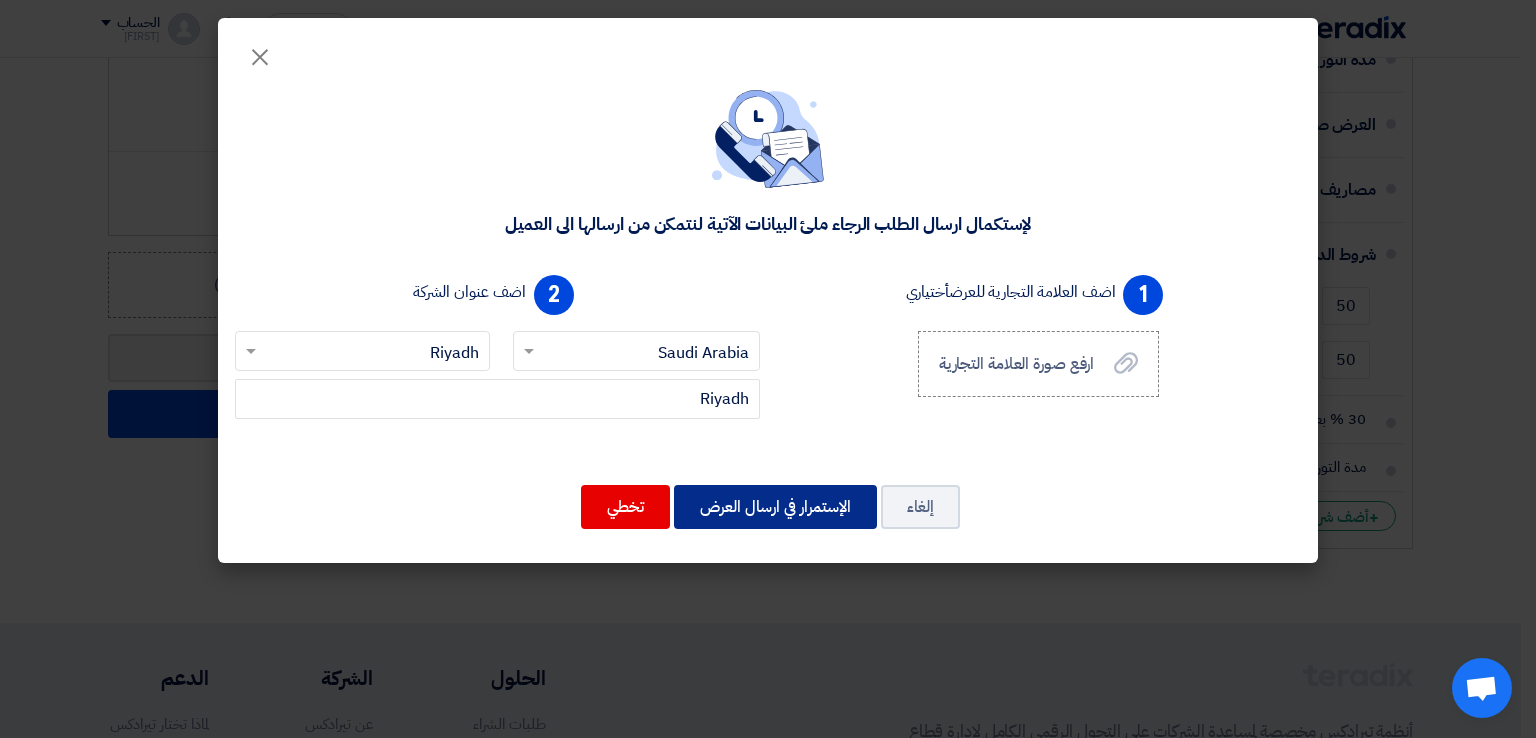 click on "الإستمرار في ارسال العرض" 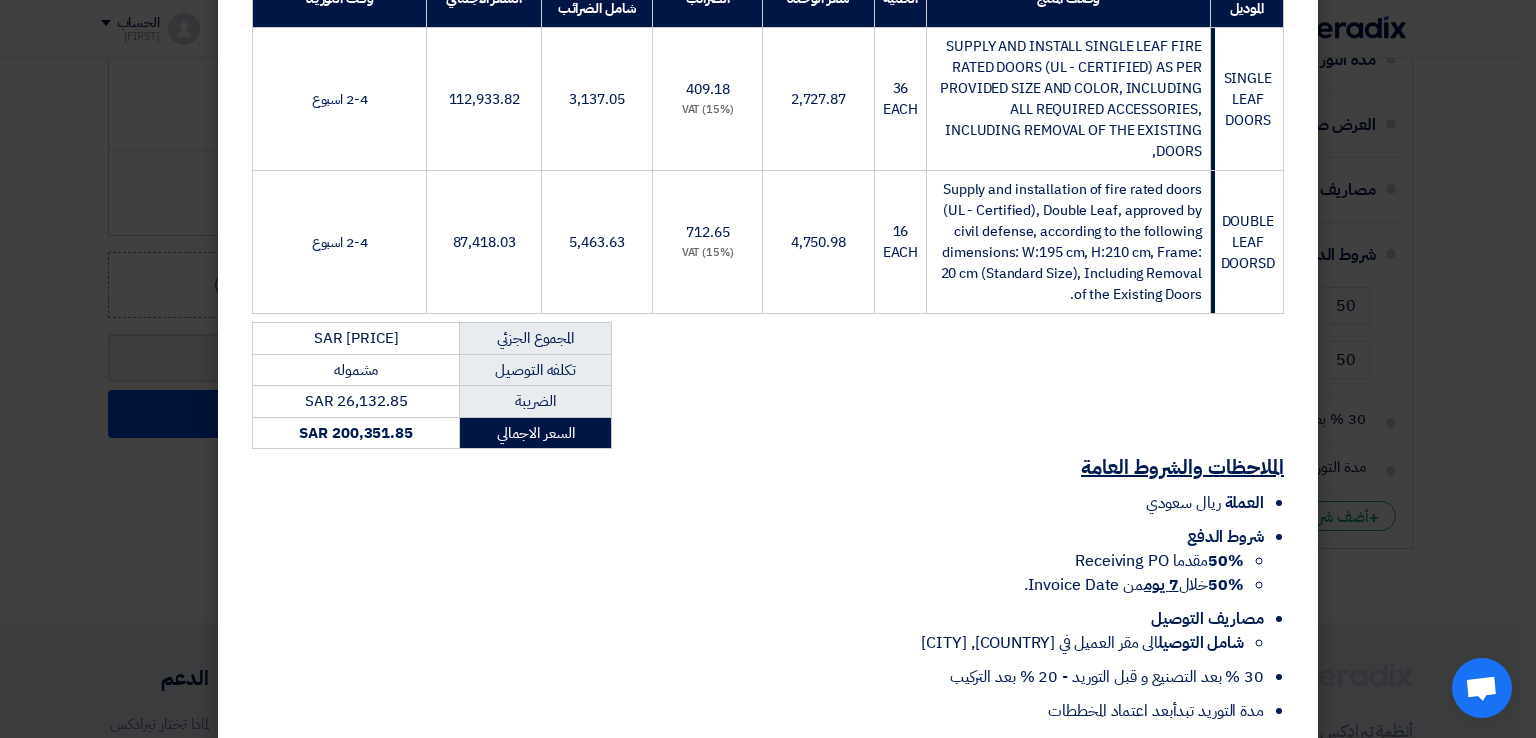 scroll, scrollTop: 462, scrollLeft: 0, axis: vertical 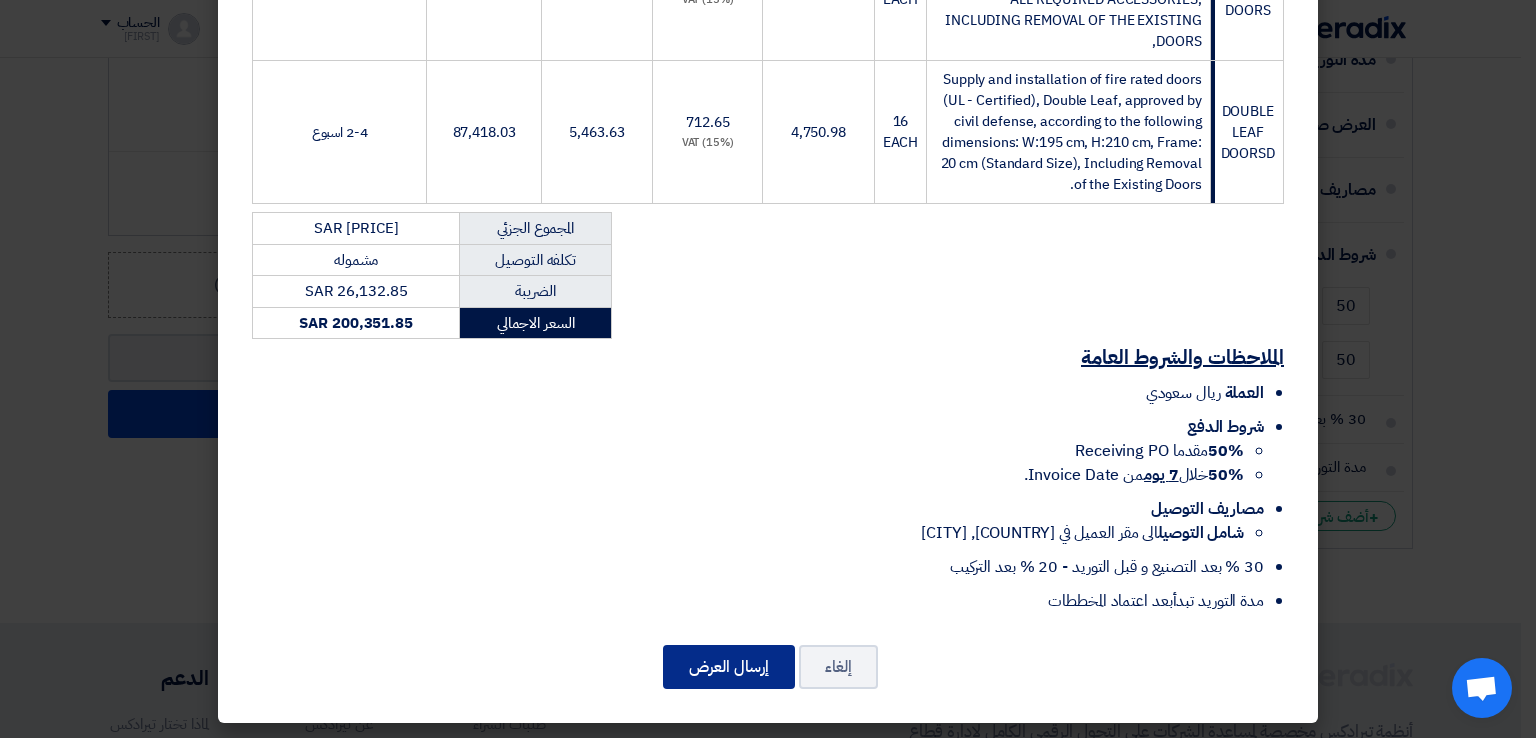 click on "إرسال العرض" 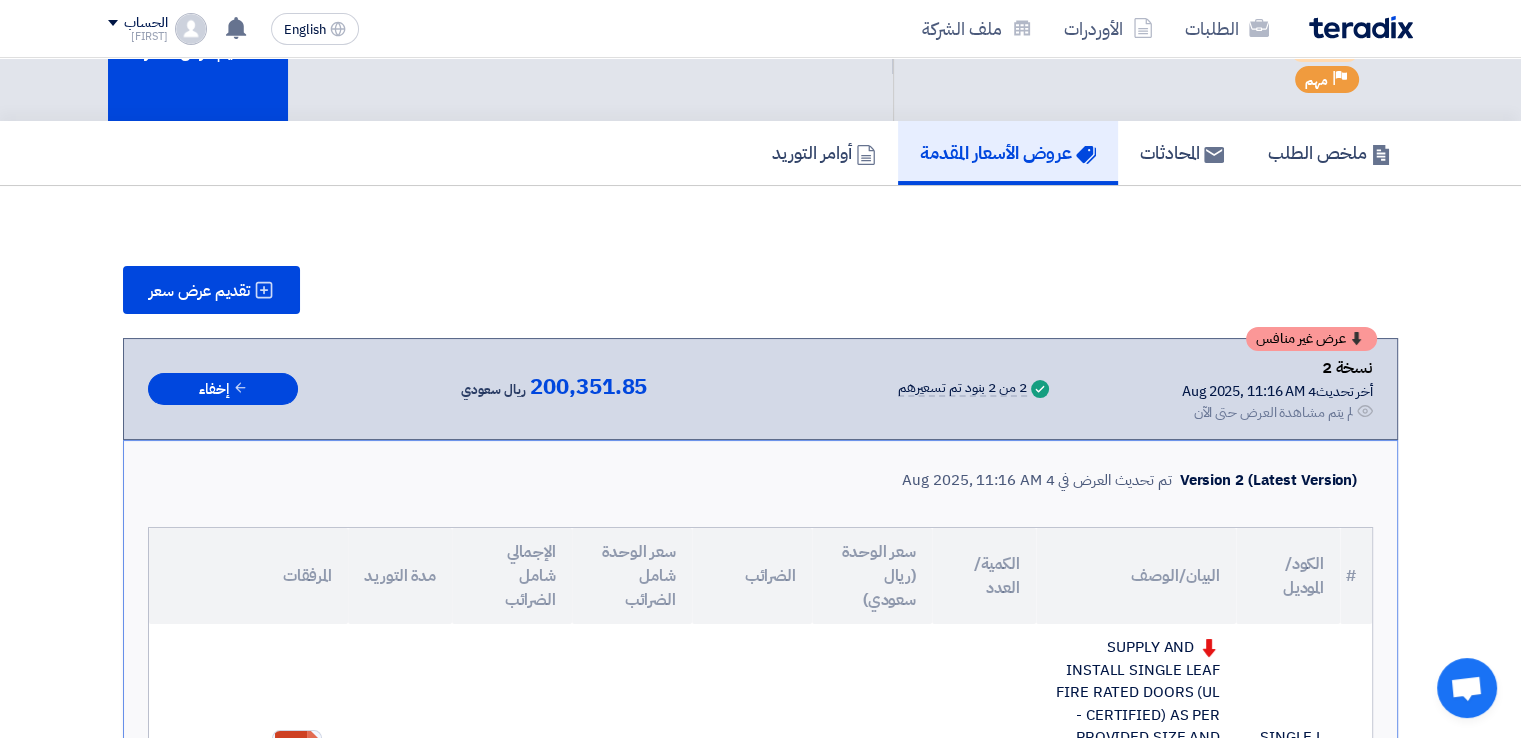 scroll, scrollTop: 100, scrollLeft: 0, axis: vertical 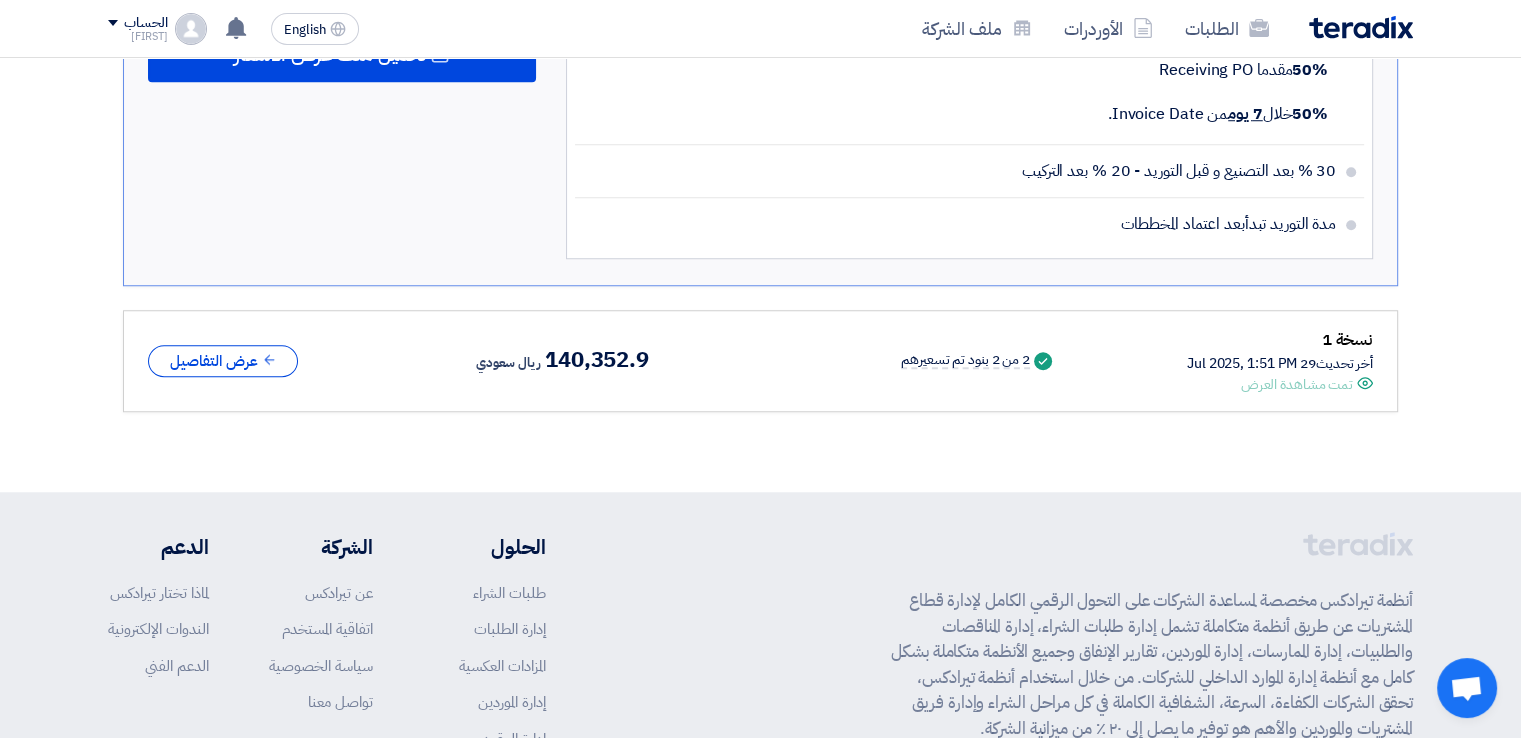 click on "تمت مشاهدة العرض" at bounding box center [1297, 384] 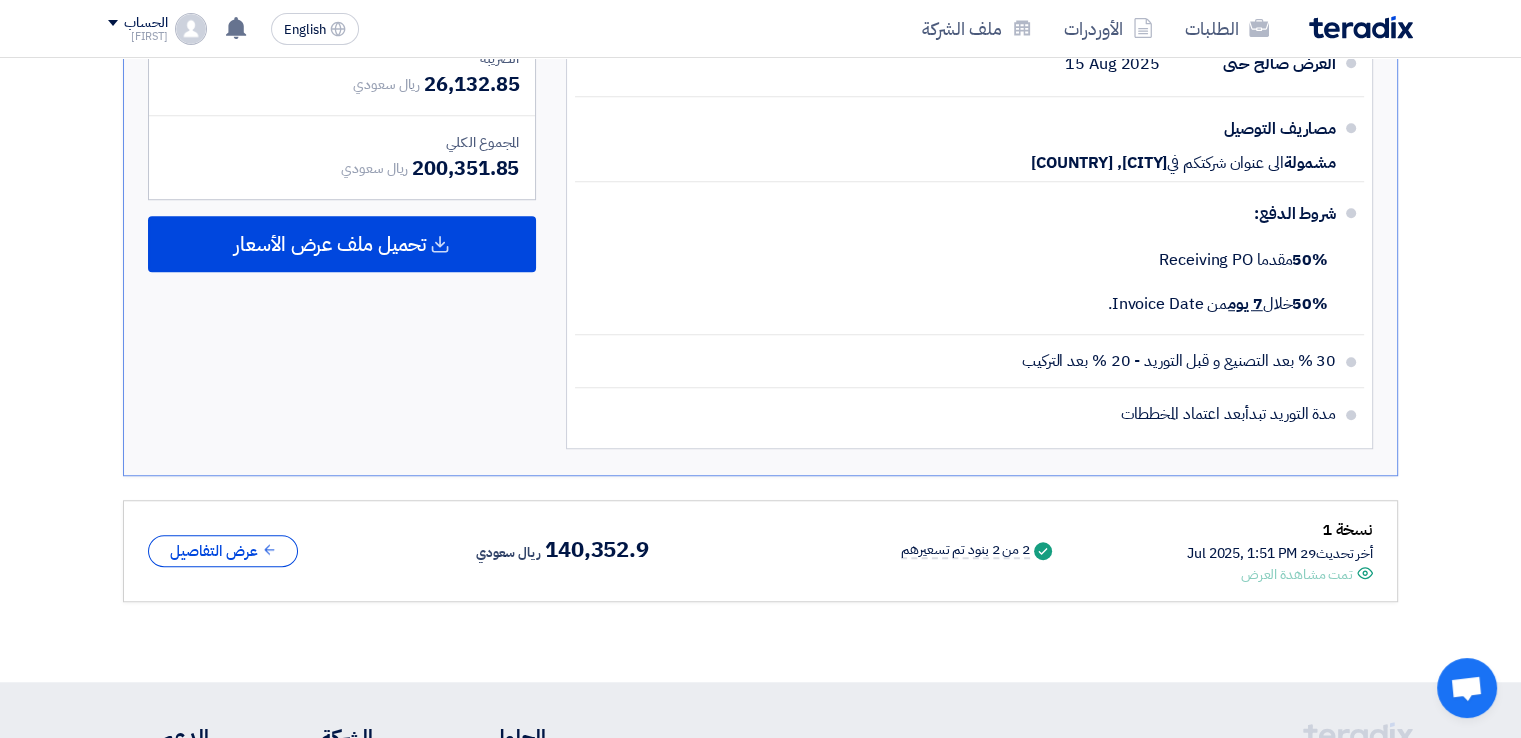 scroll, scrollTop: 1400, scrollLeft: 0, axis: vertical 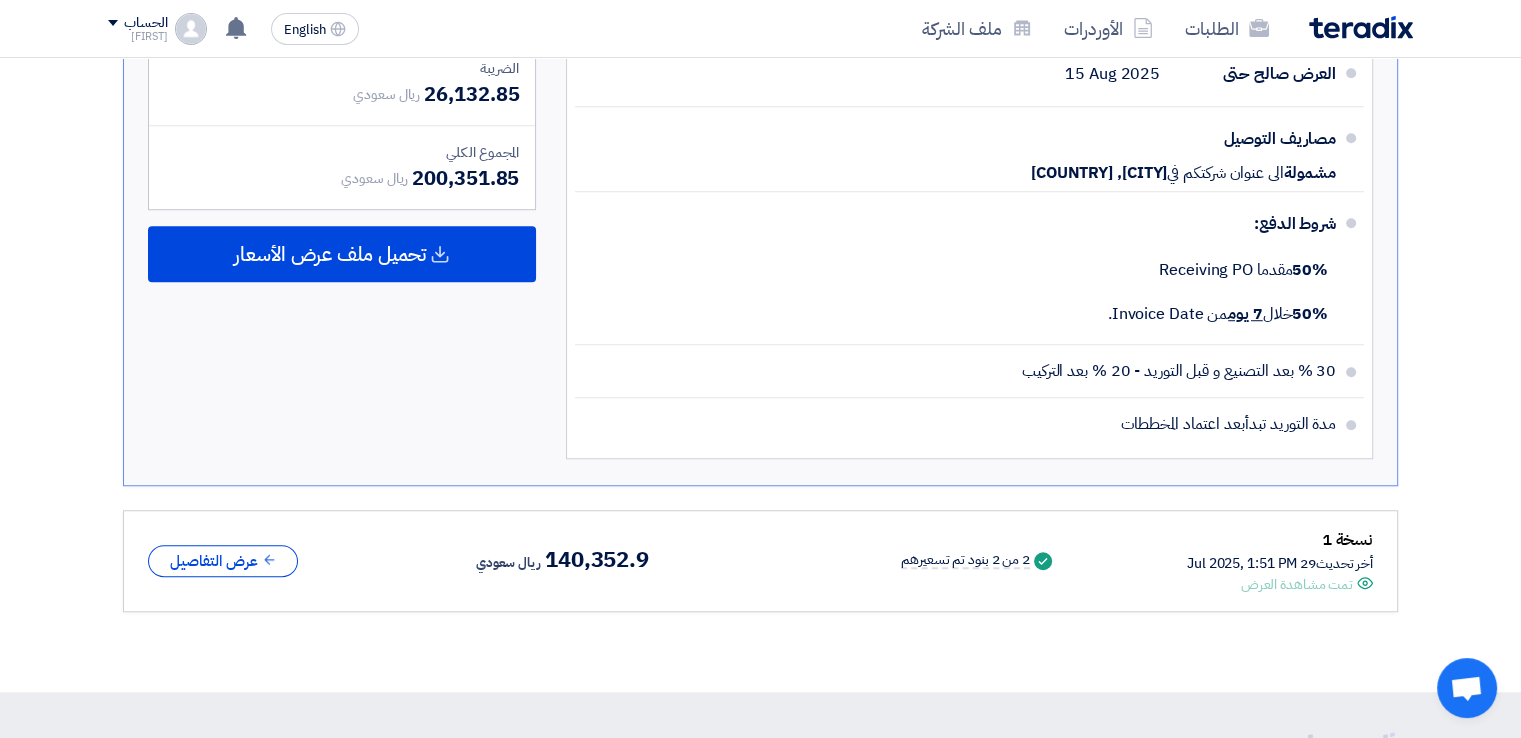 click on "140,352.9" at bounding box center (597, 560) 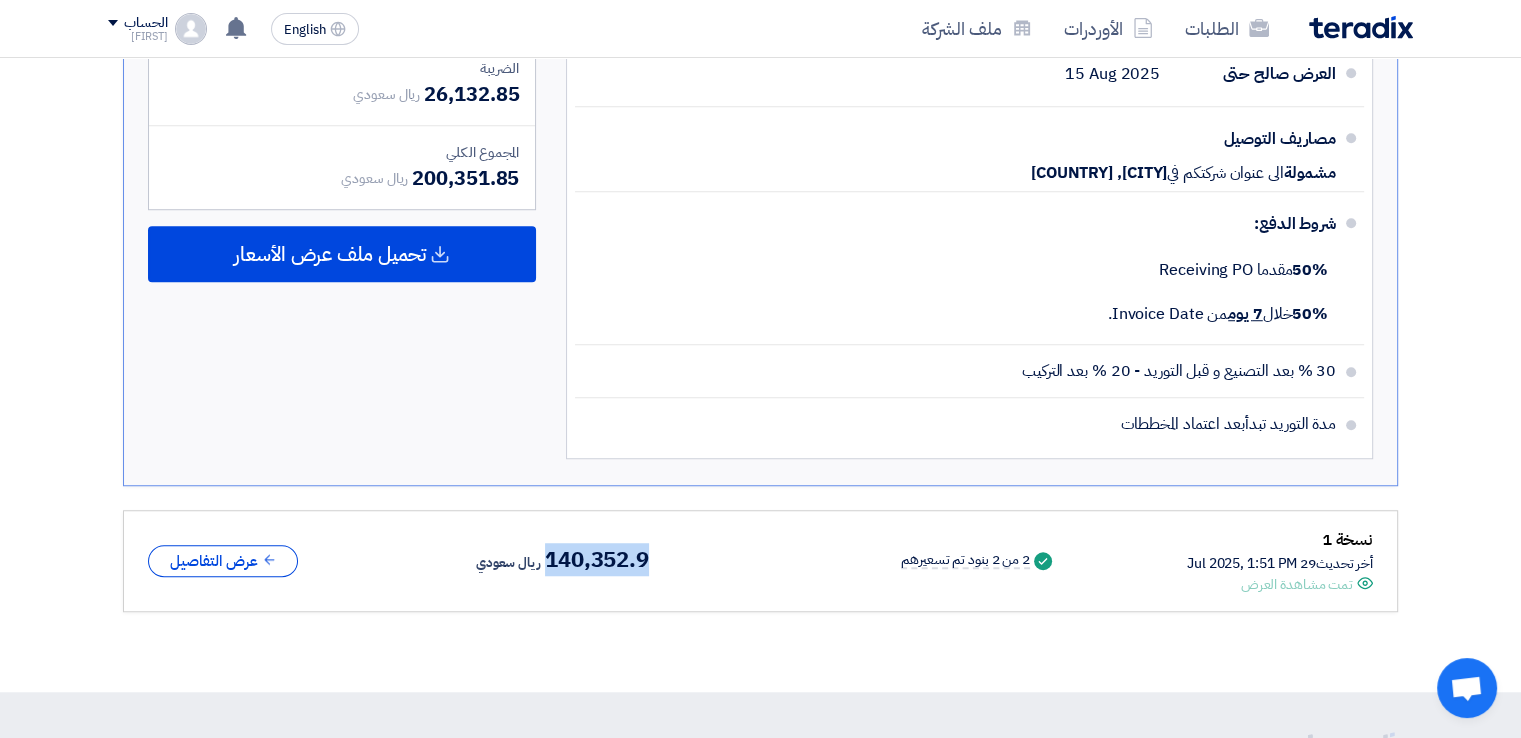click on "140,352.9" at bounding box center (597, 560) 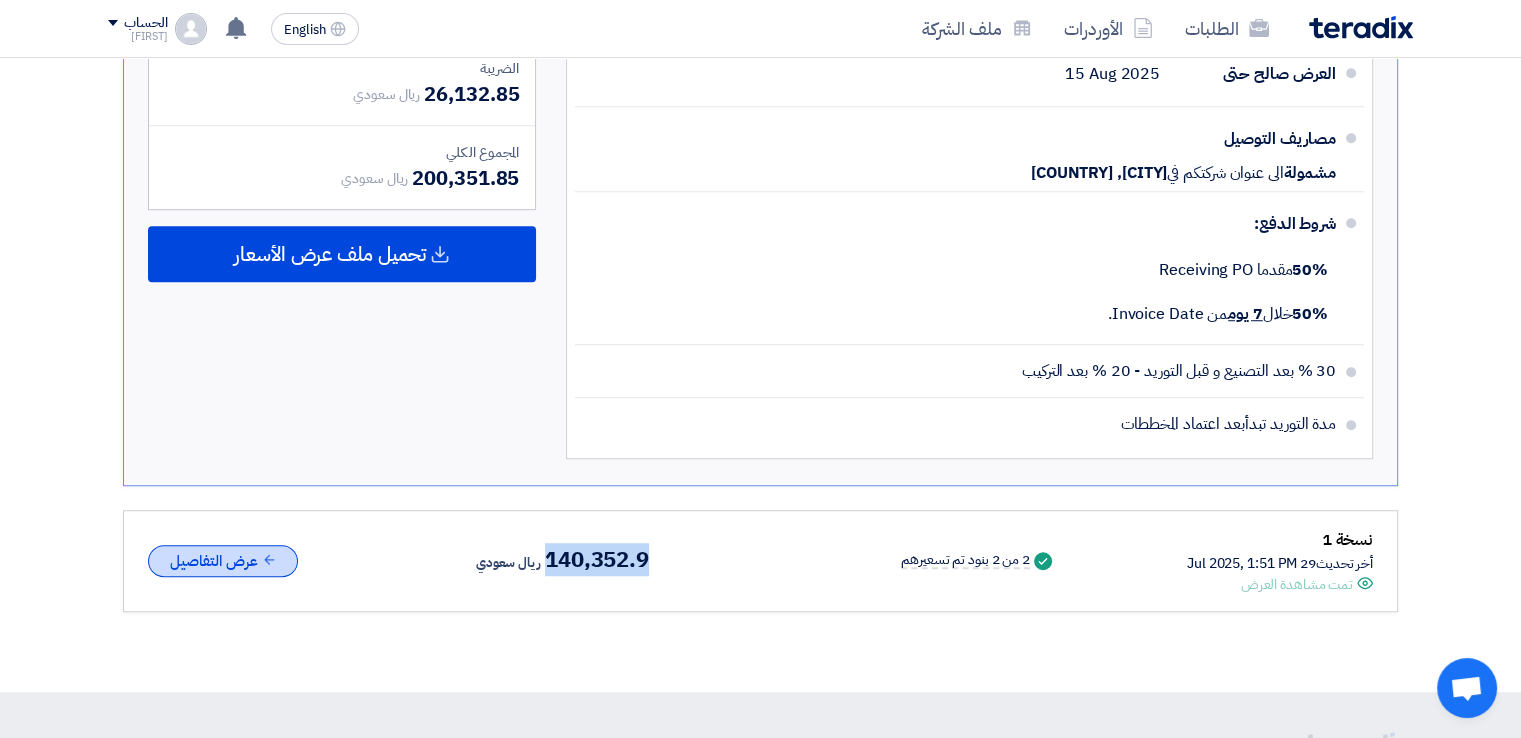 click 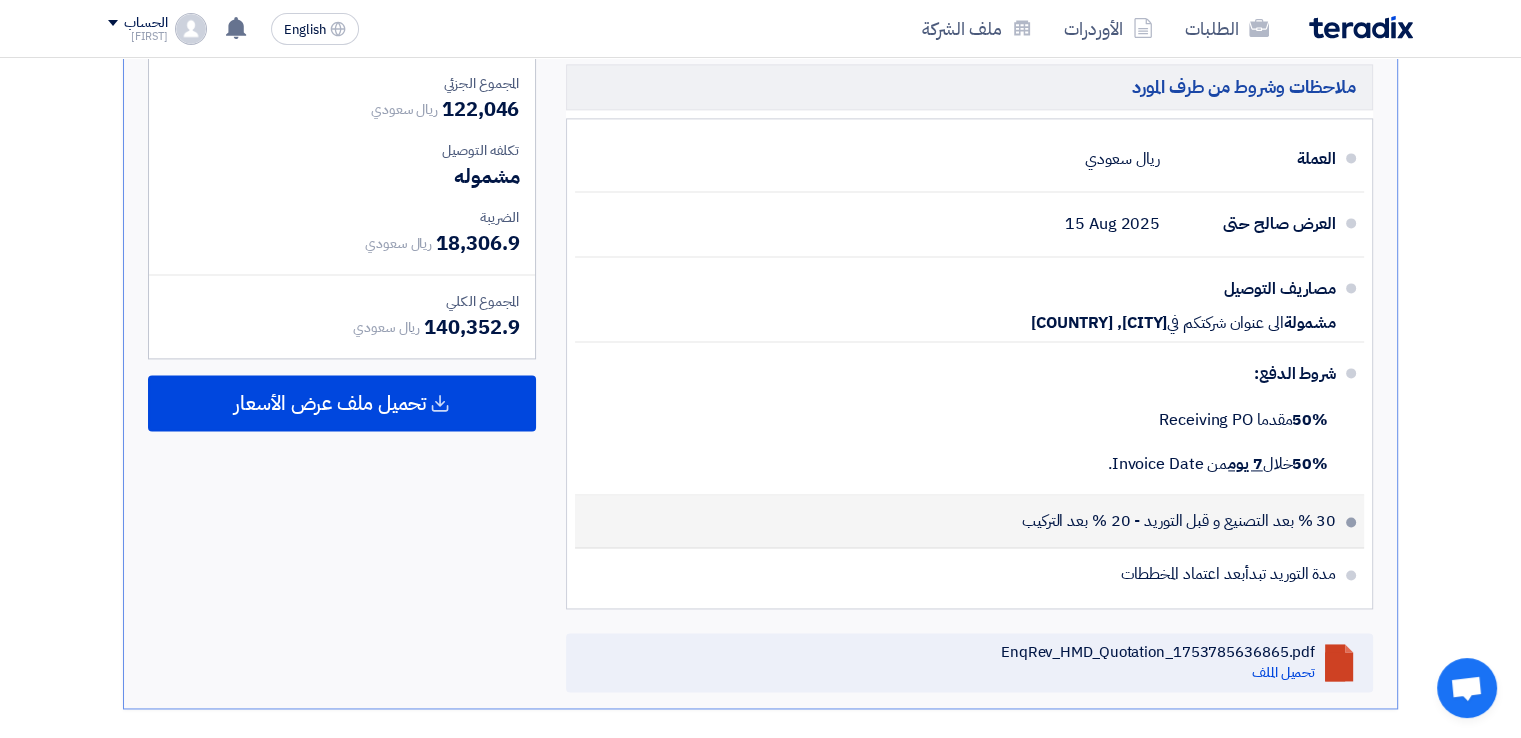 scroll, scrollTop: 2800, scrollLeft: 0, axis: vertical 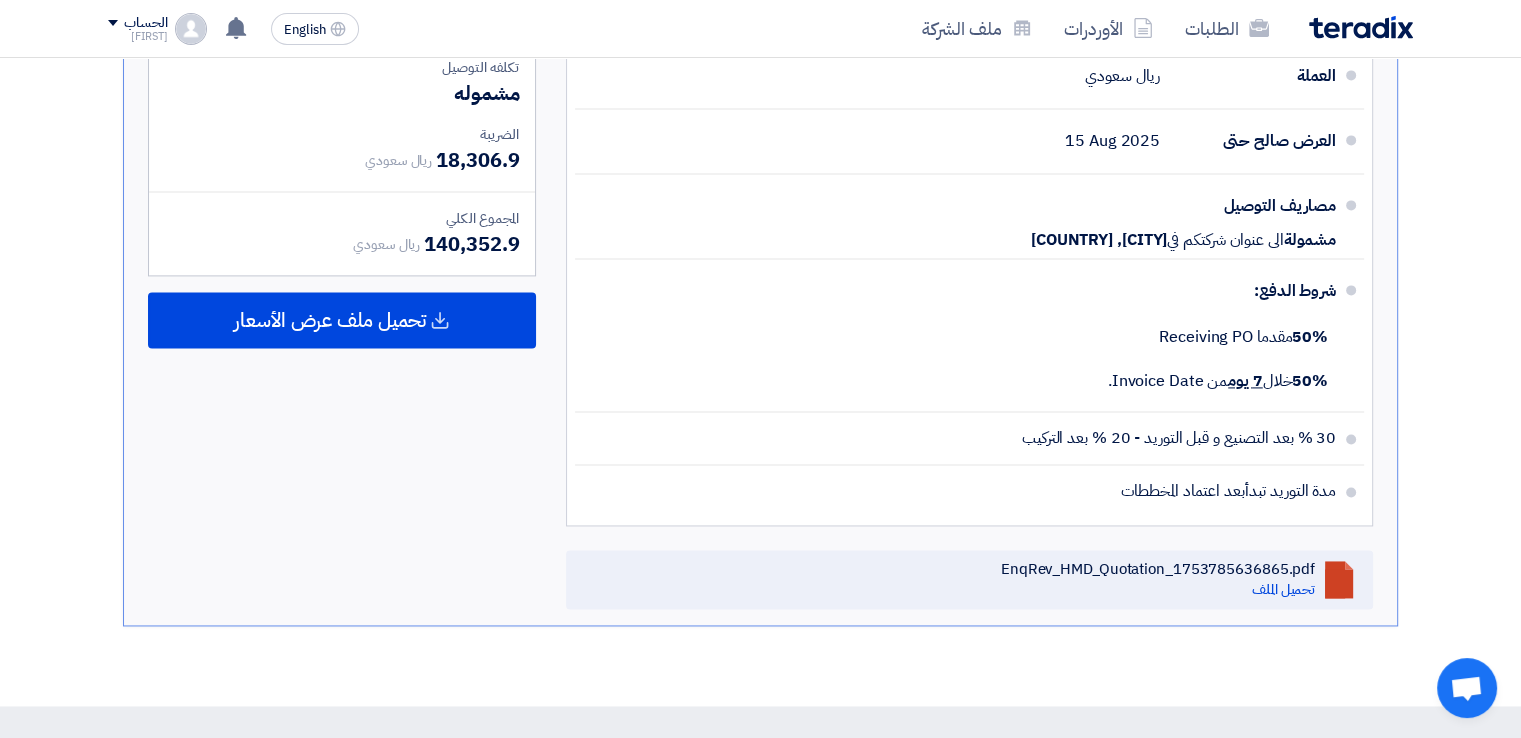 click on "140,352.9" at bounding box center (471, 244) 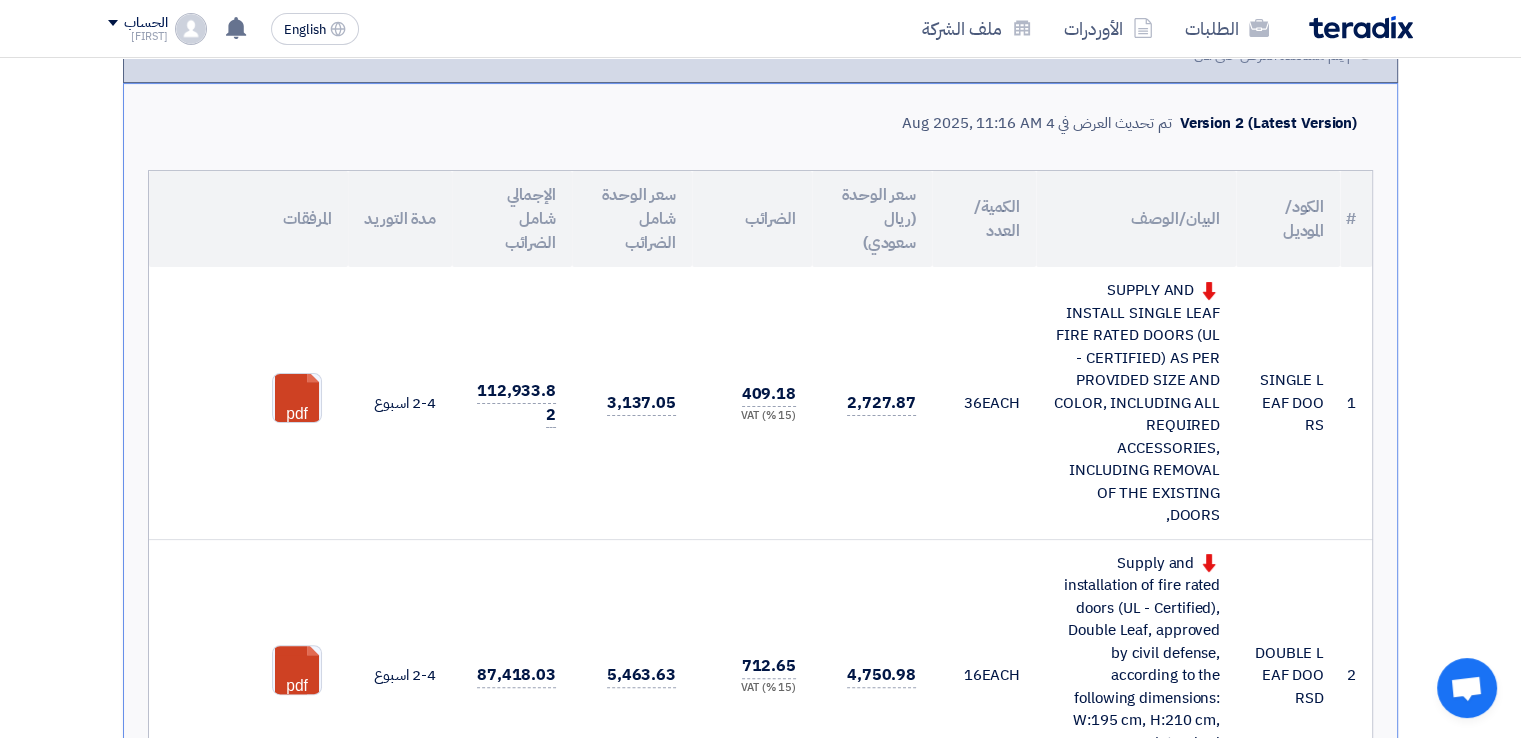 scroll, scrollTop: 0, scrollLeft: 0, axis: both 